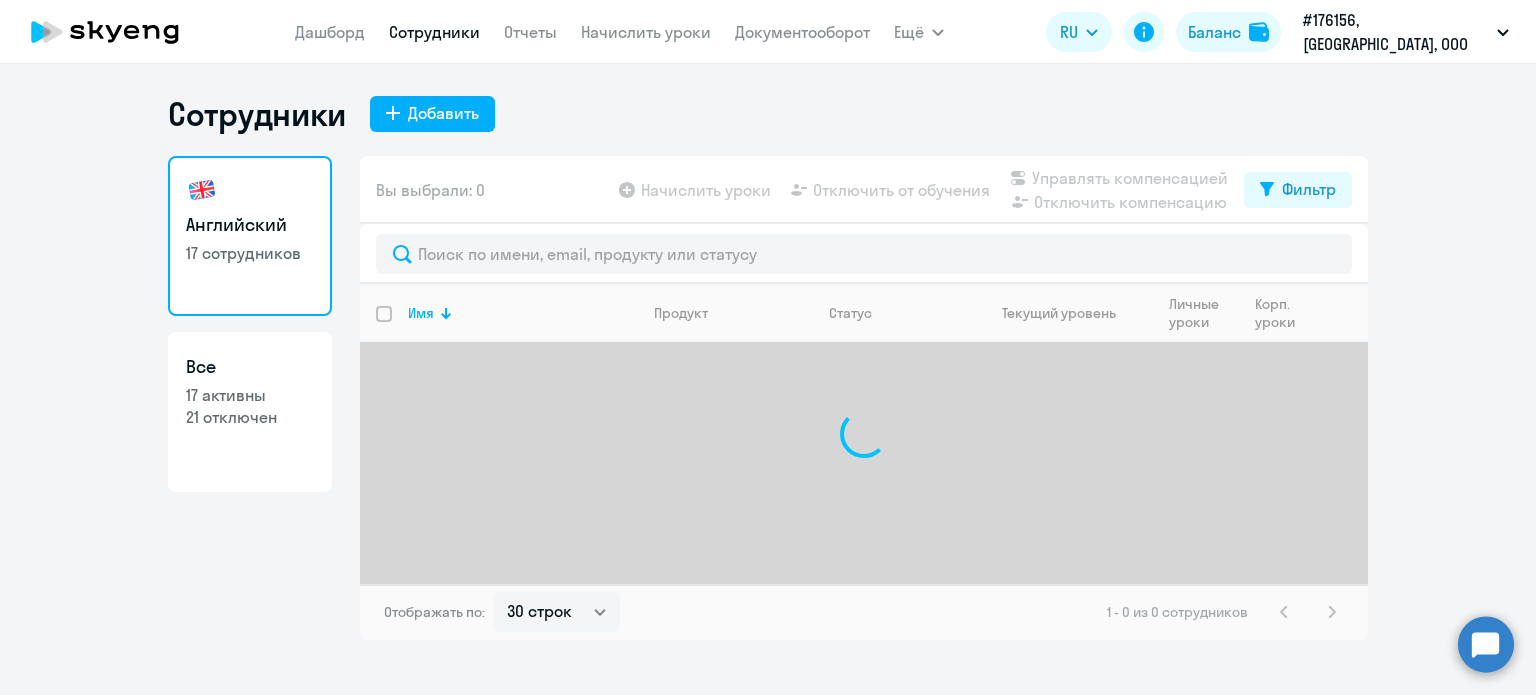 select on "30" 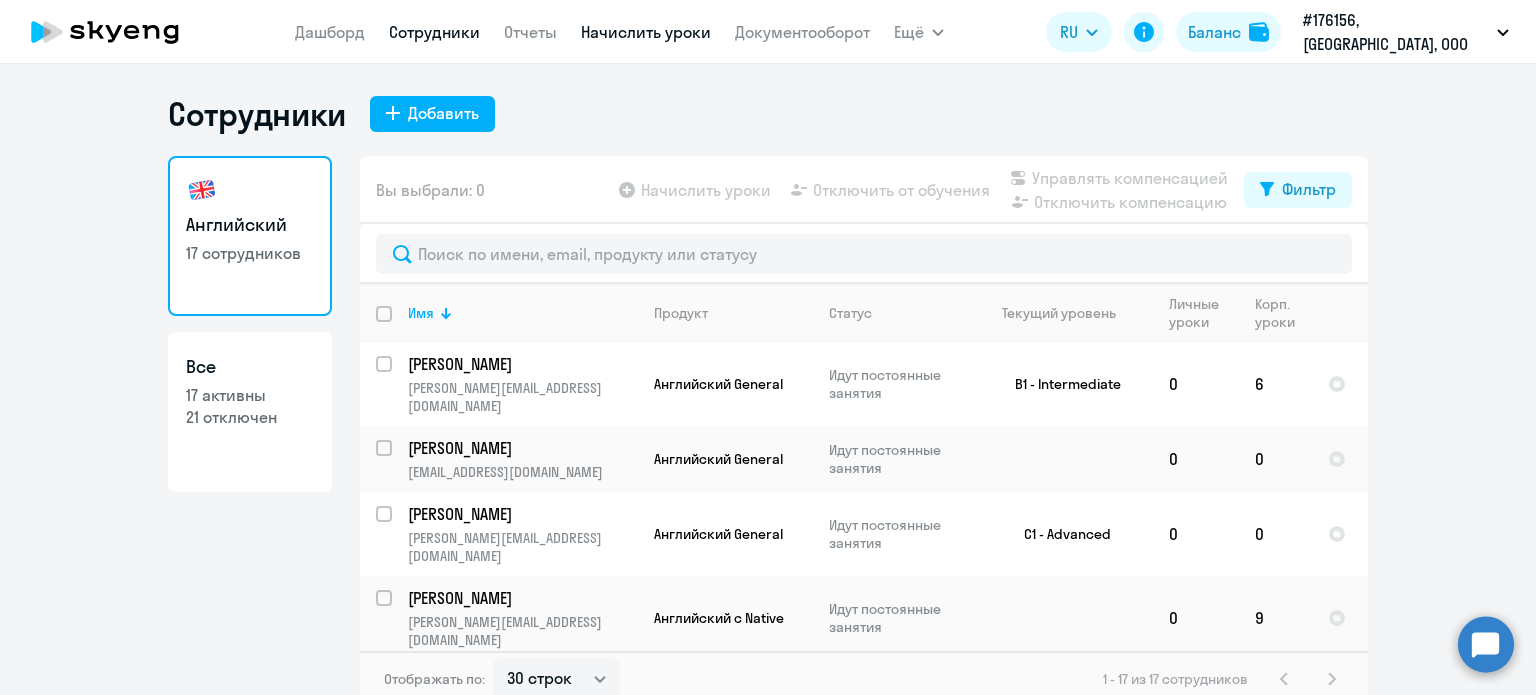 click on "Начислить уроки" at bounding box center (646, 32) 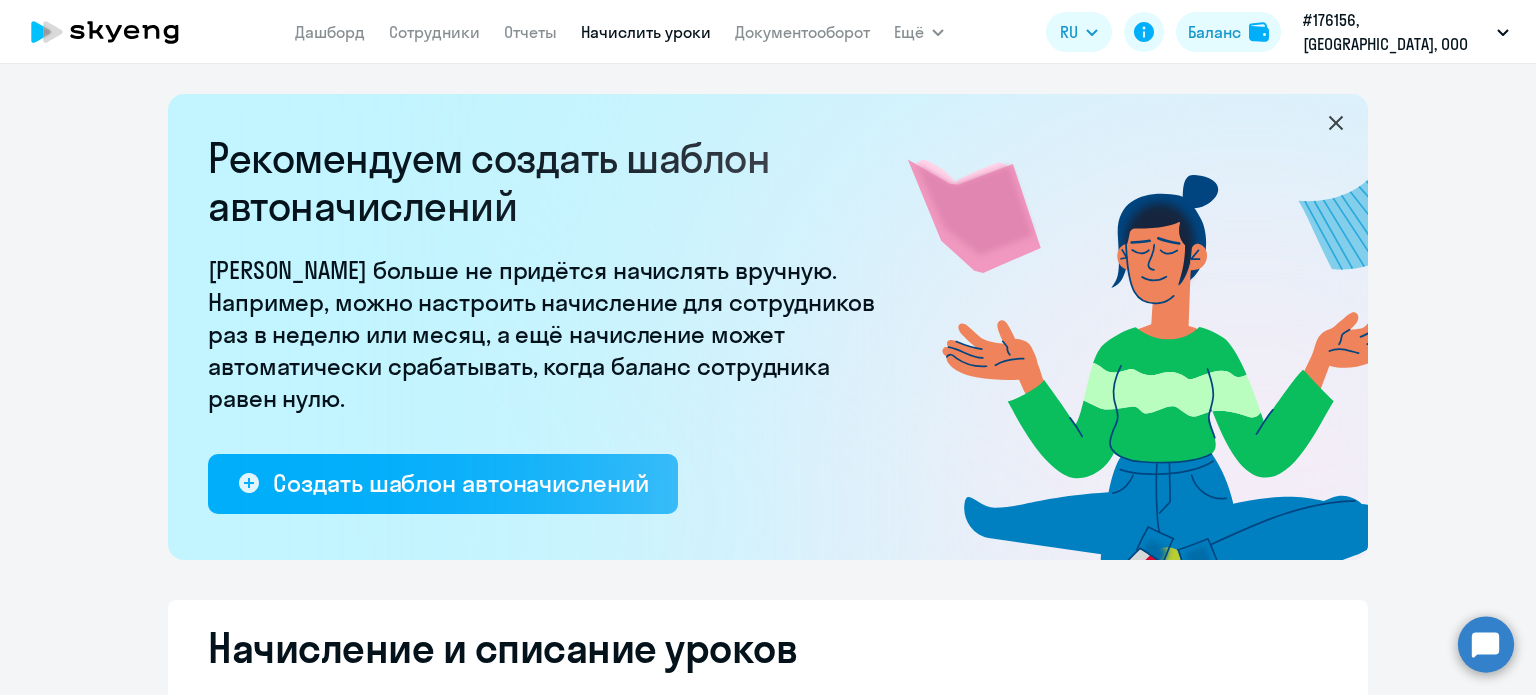 select on "10" 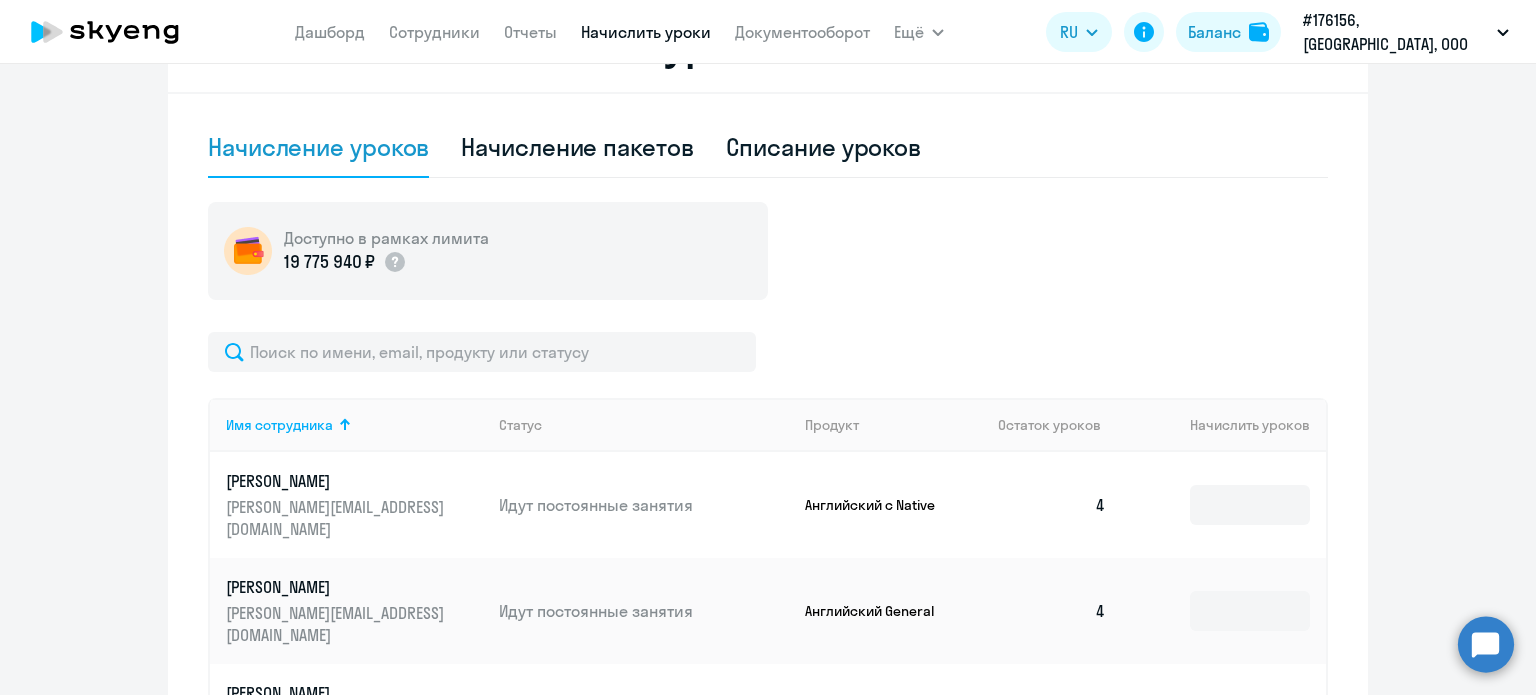 scroll, scrollTop: 788, scrollLeft: 0, axis: vertical 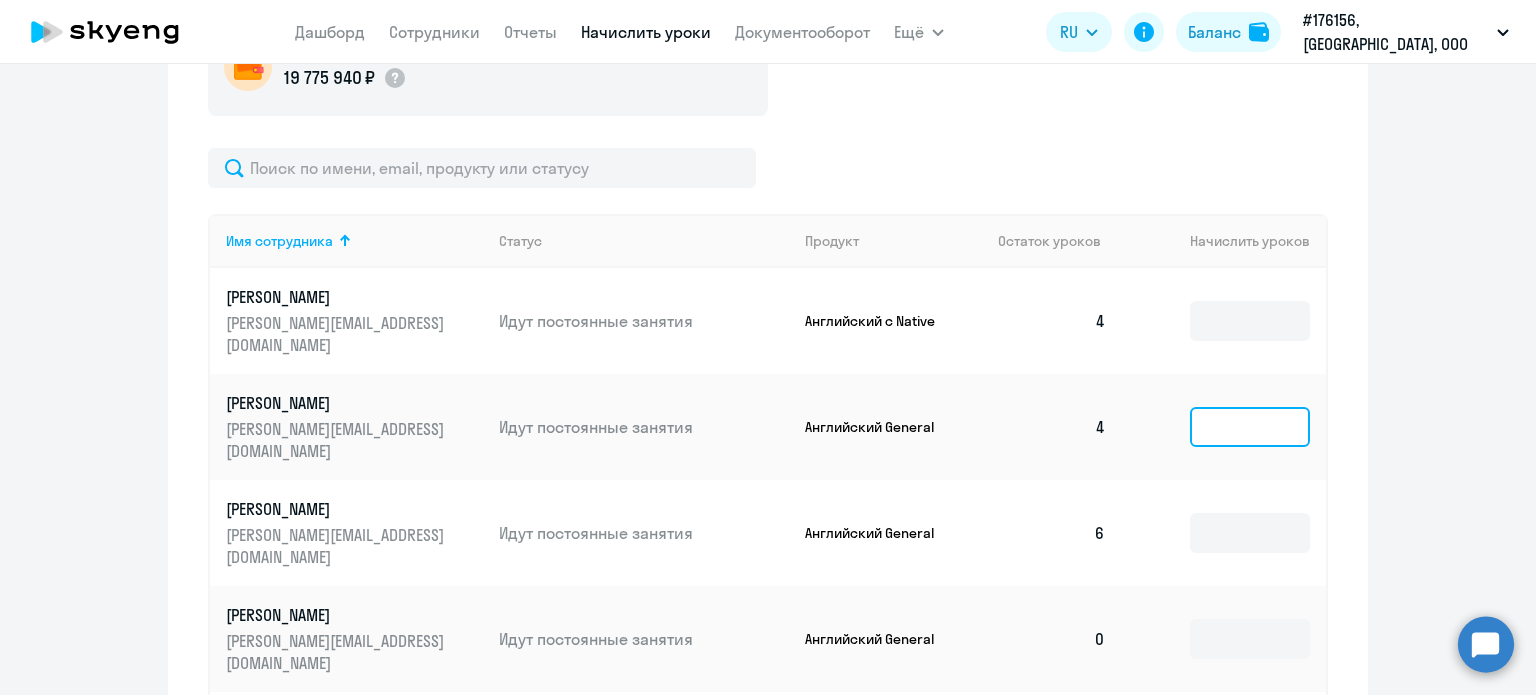 click 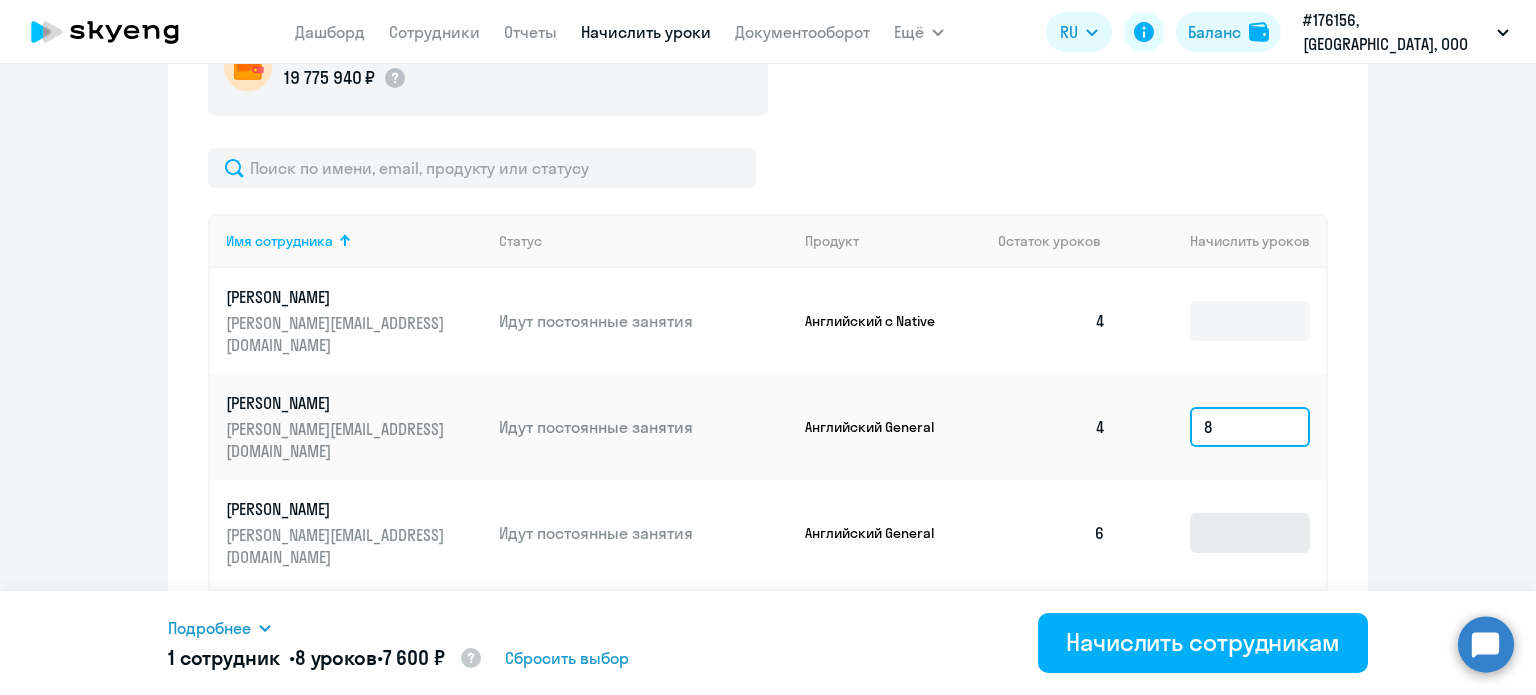 type on "8" 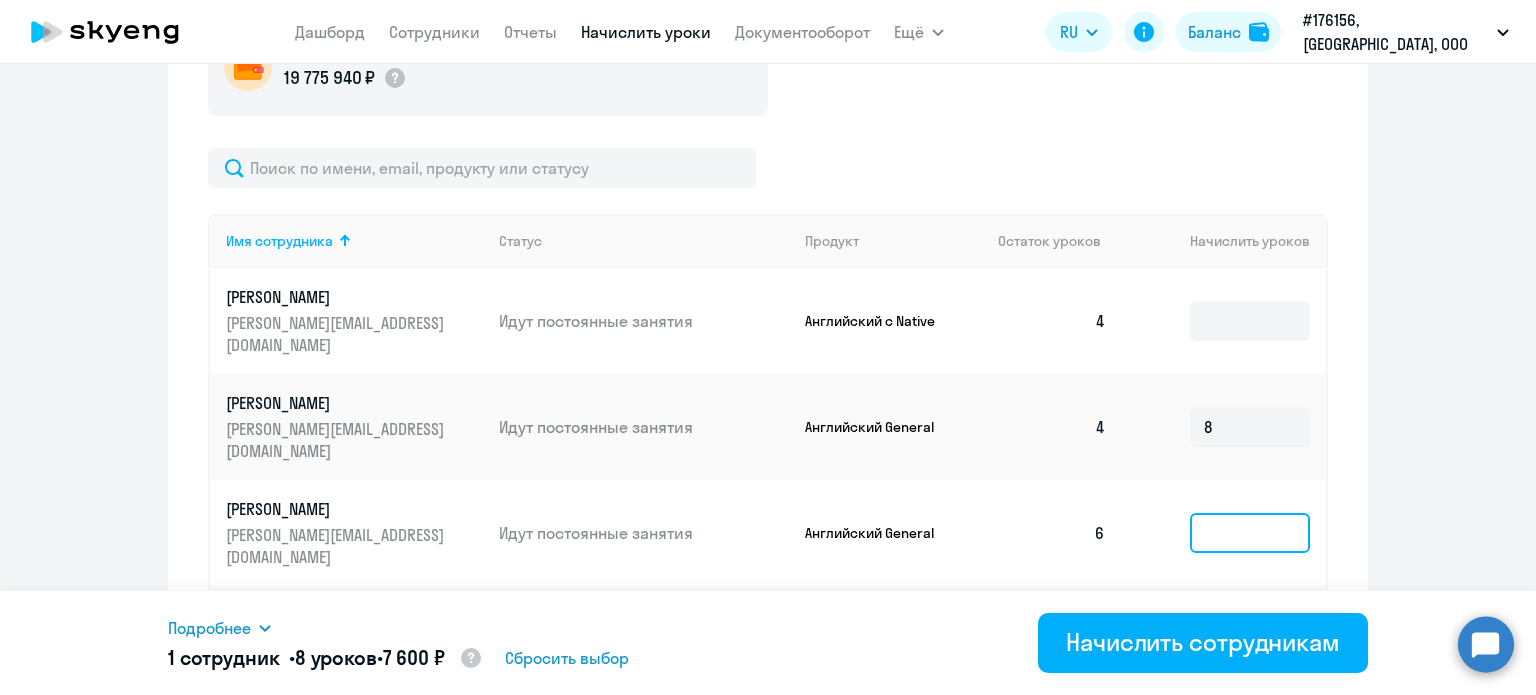 click 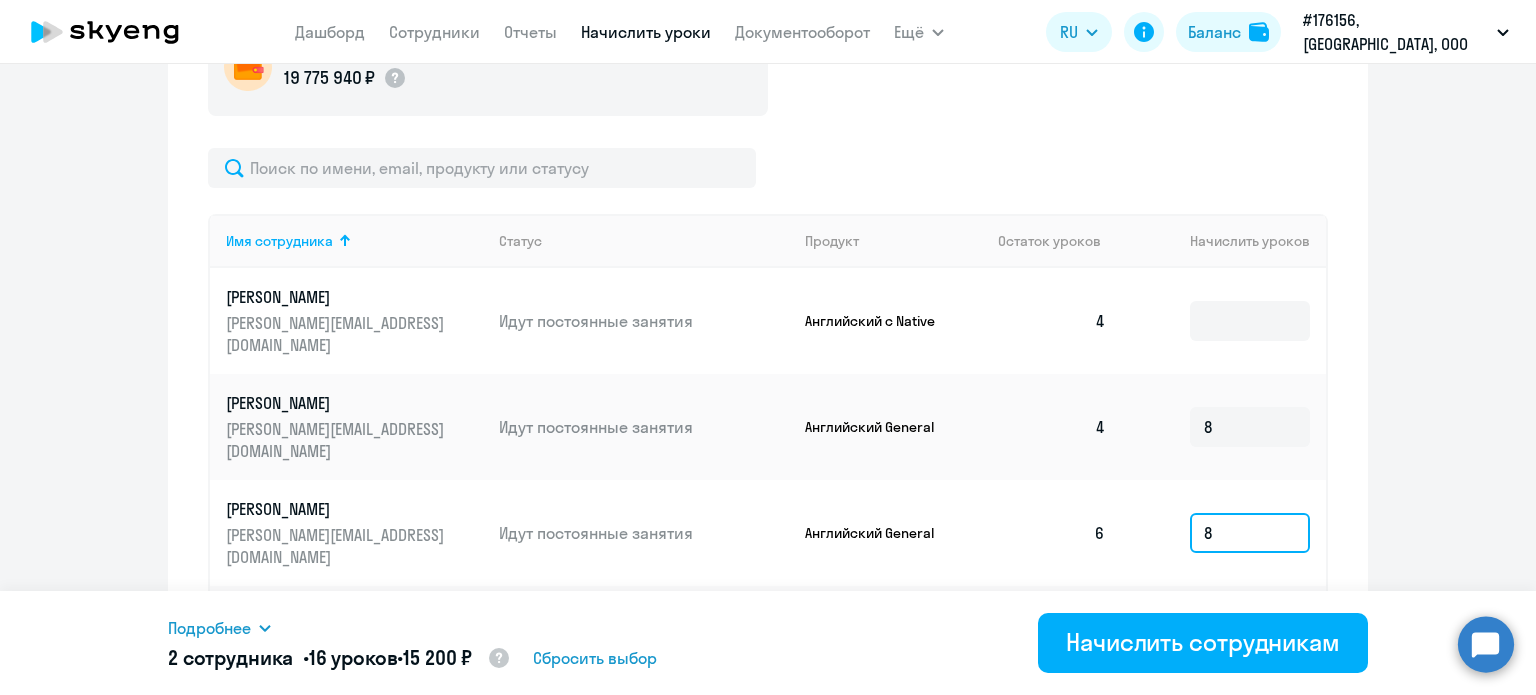 scroll, scrollTop: 180, scrollLeft: 0, axis: vertical 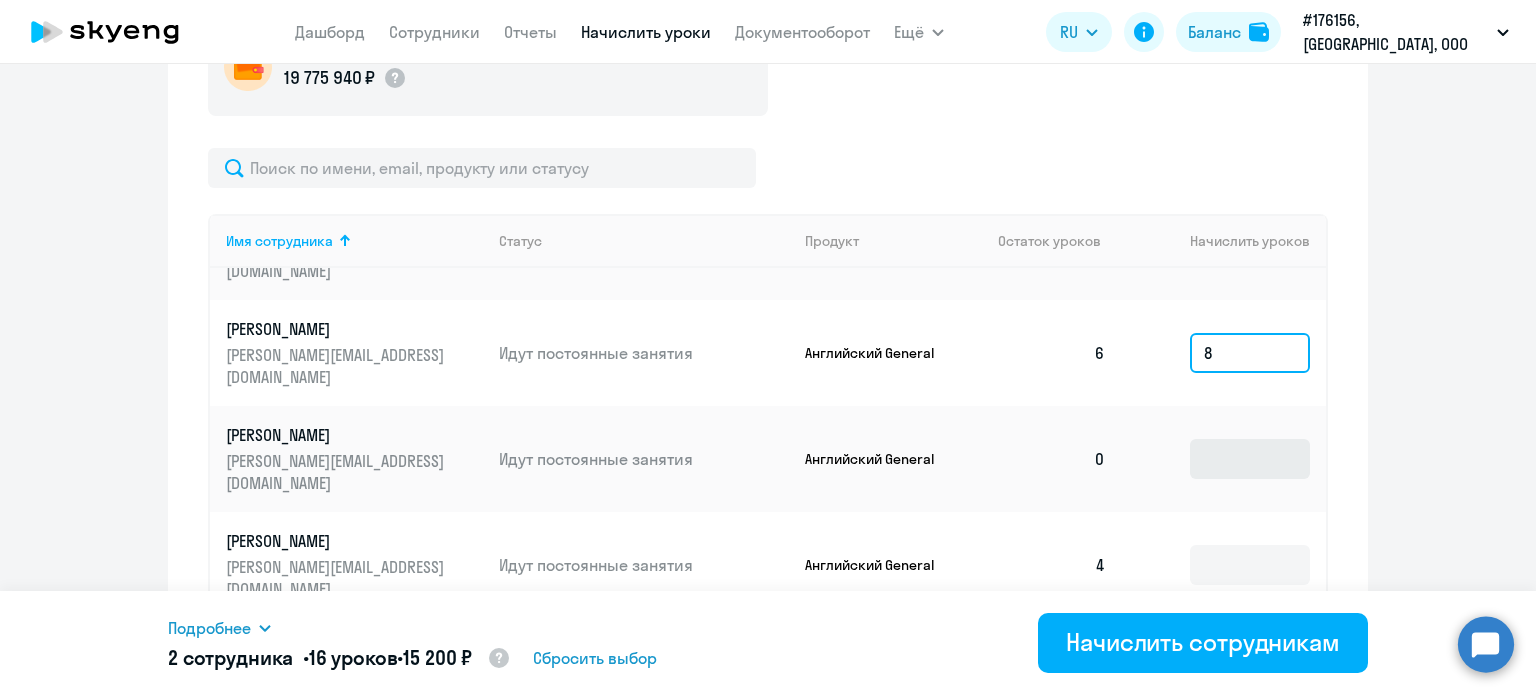 type on "8" 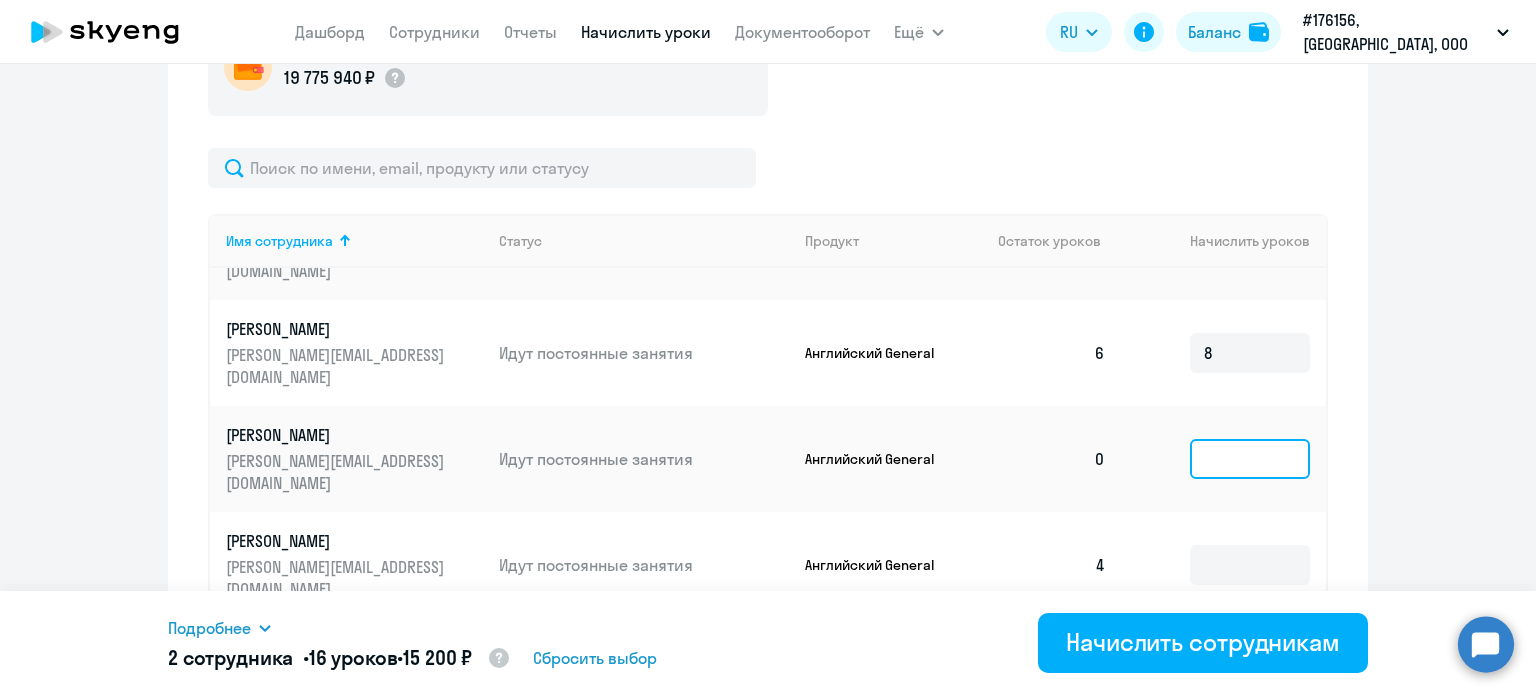 click 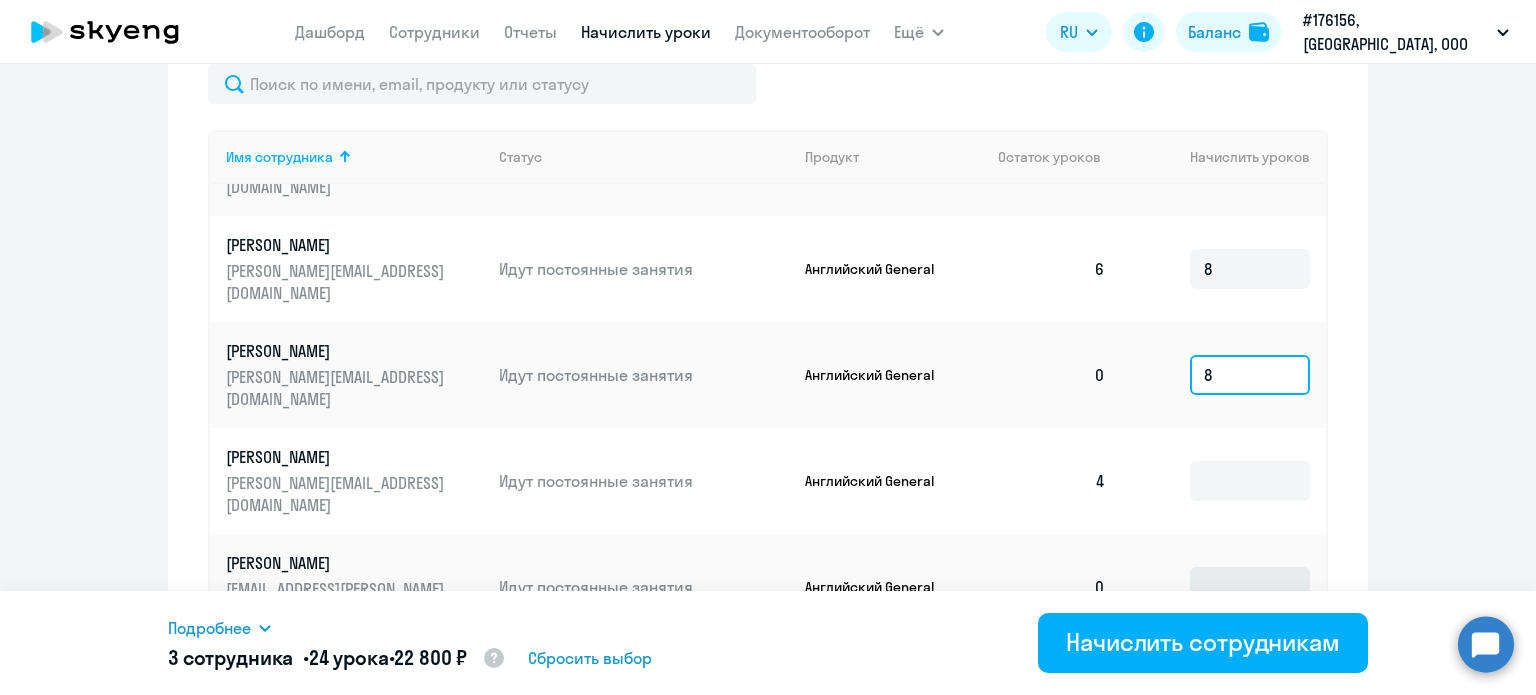 scroll, scrollTop: 988, scrollLeft: 0, axis: vertical 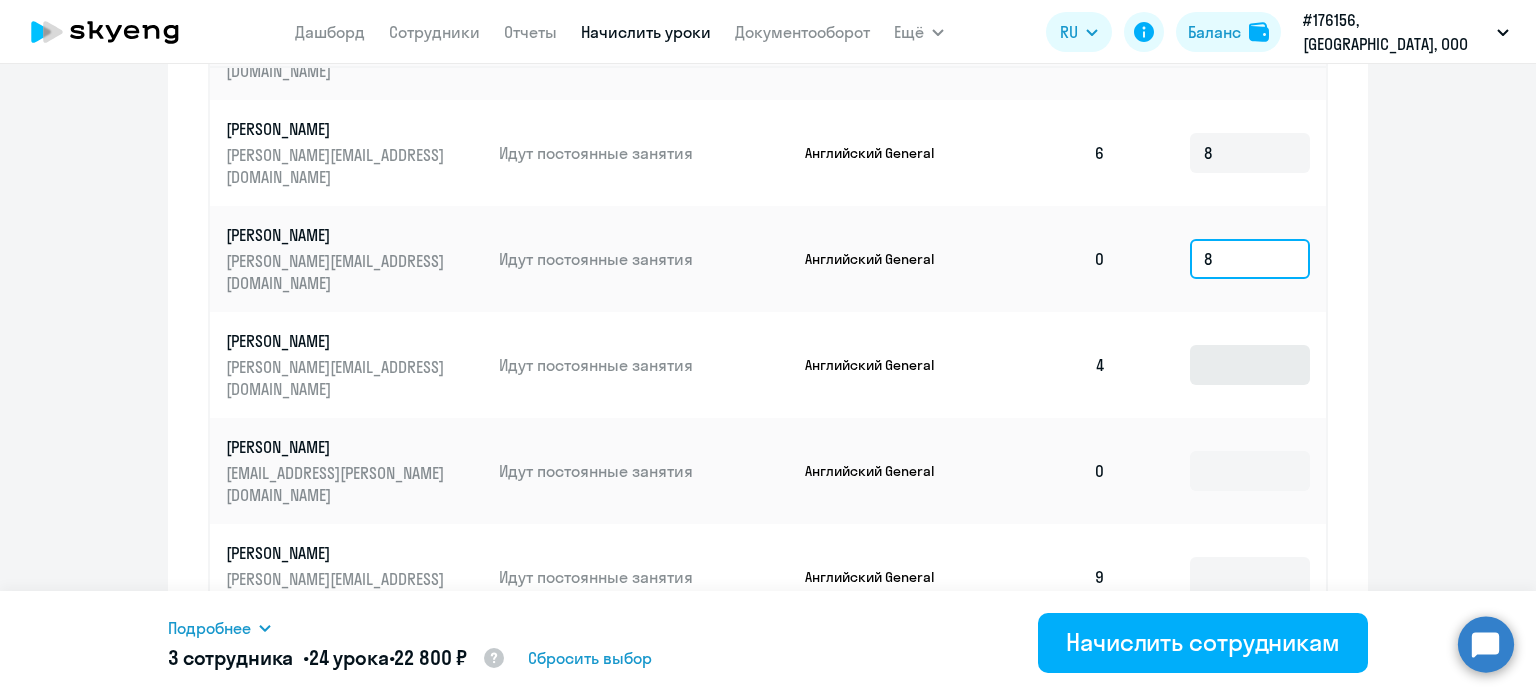 type on "8" 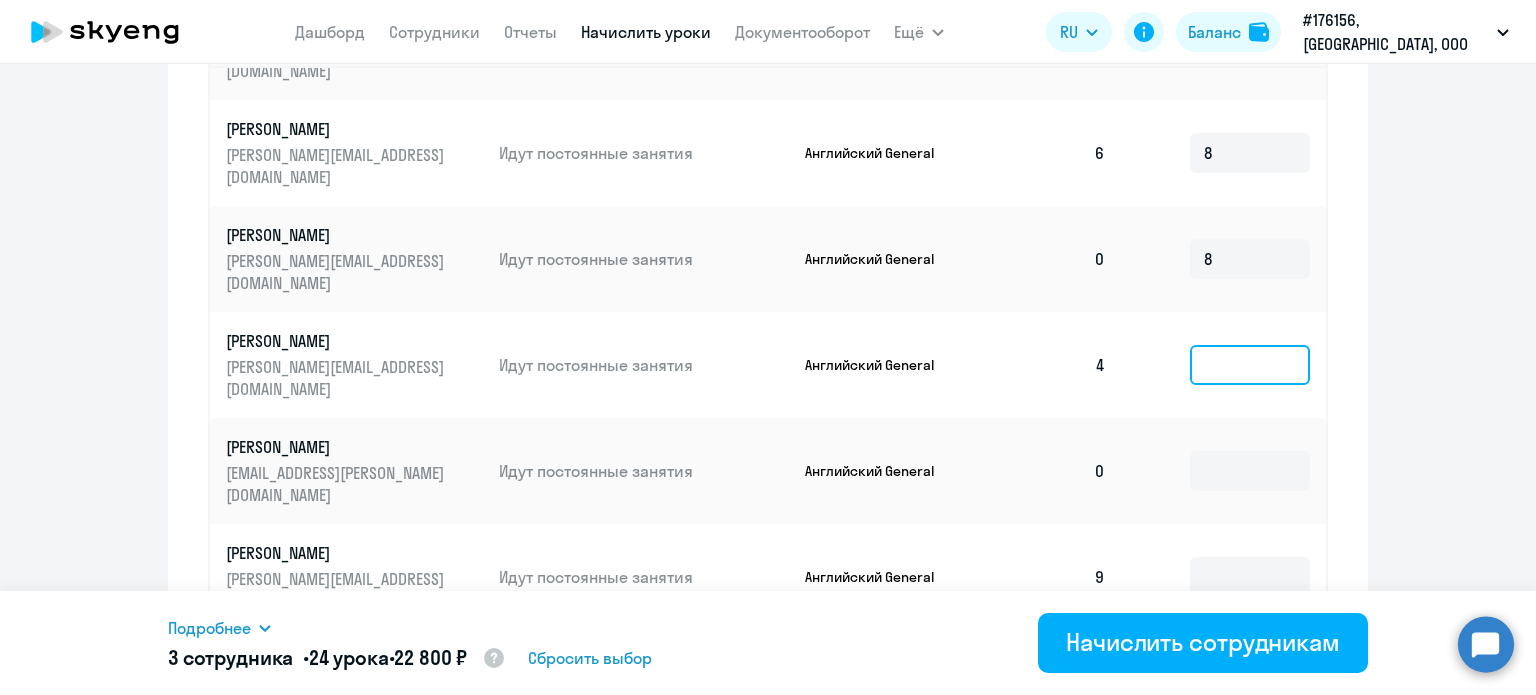 click 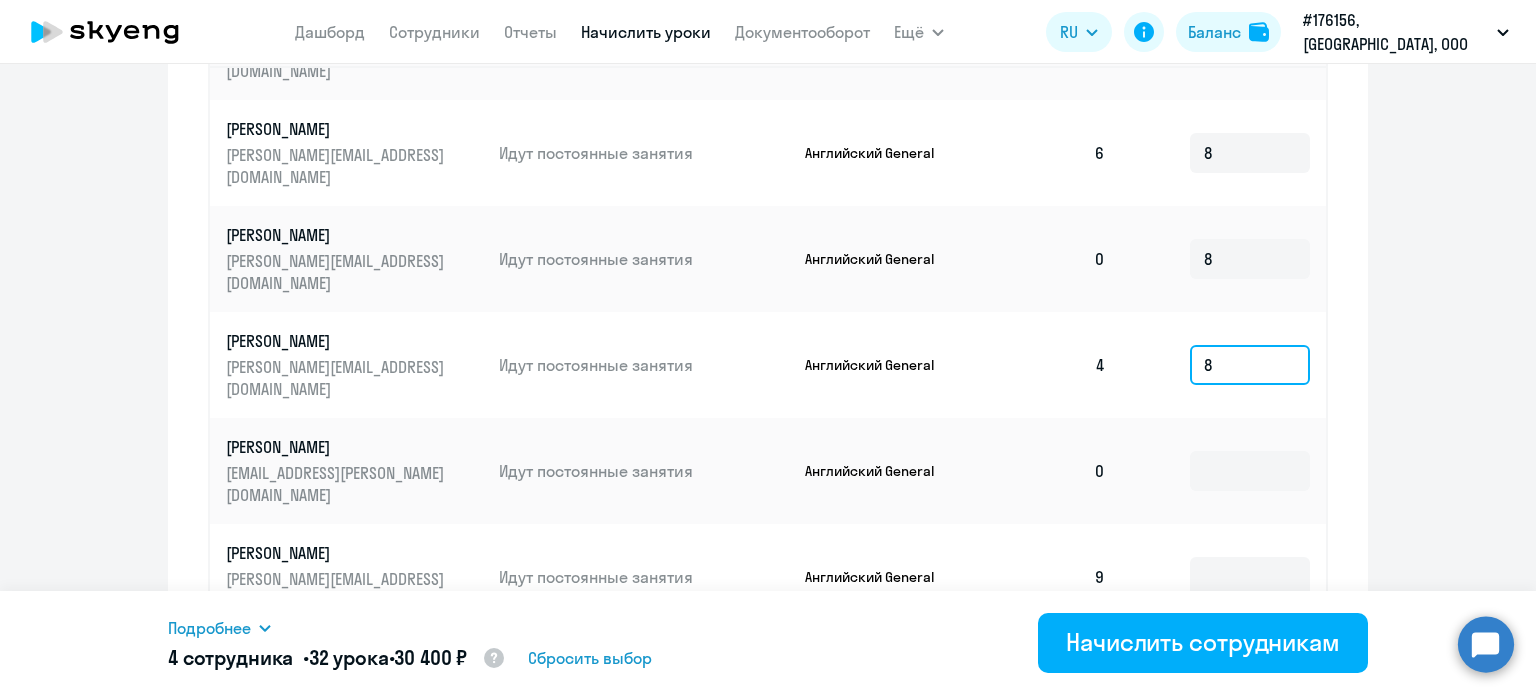 scroll, scrollTop: 1088, scrollLeft: 0, axis: vertical 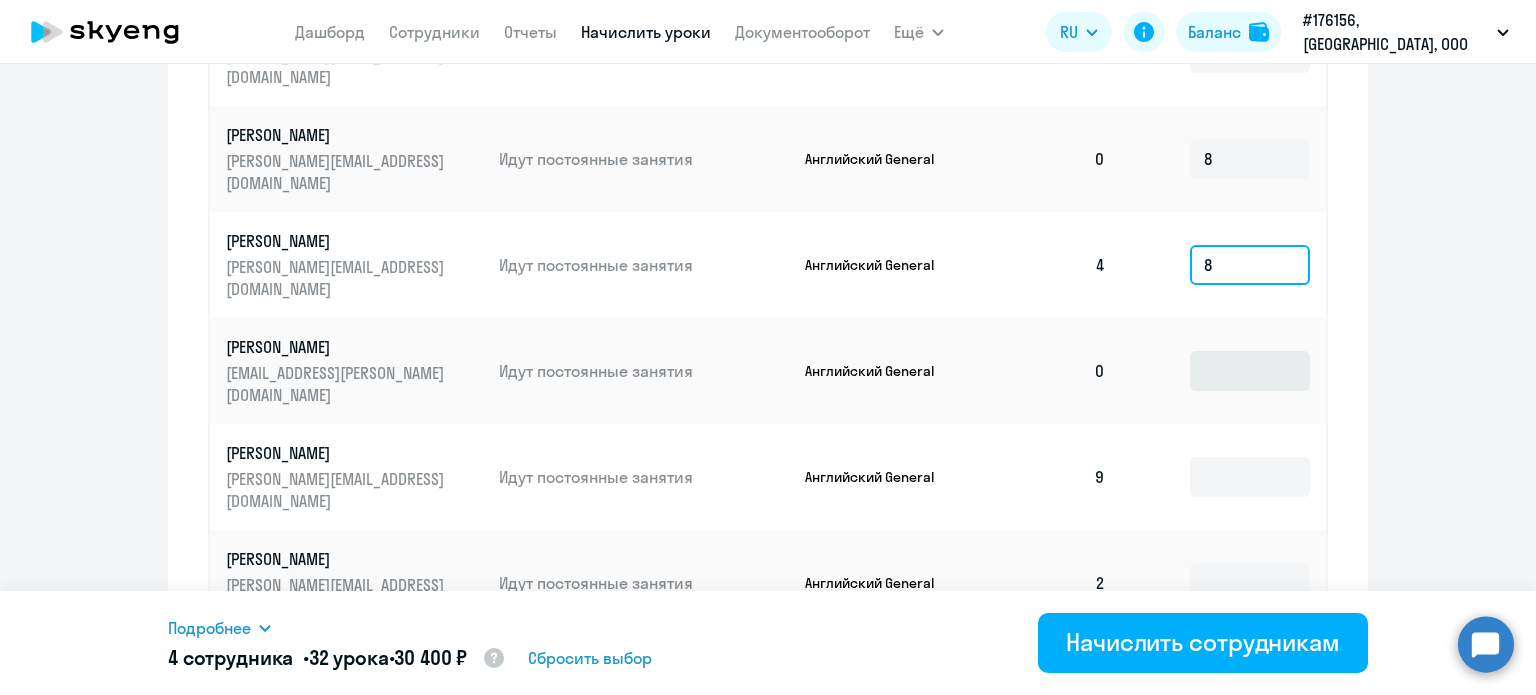 type on "8" 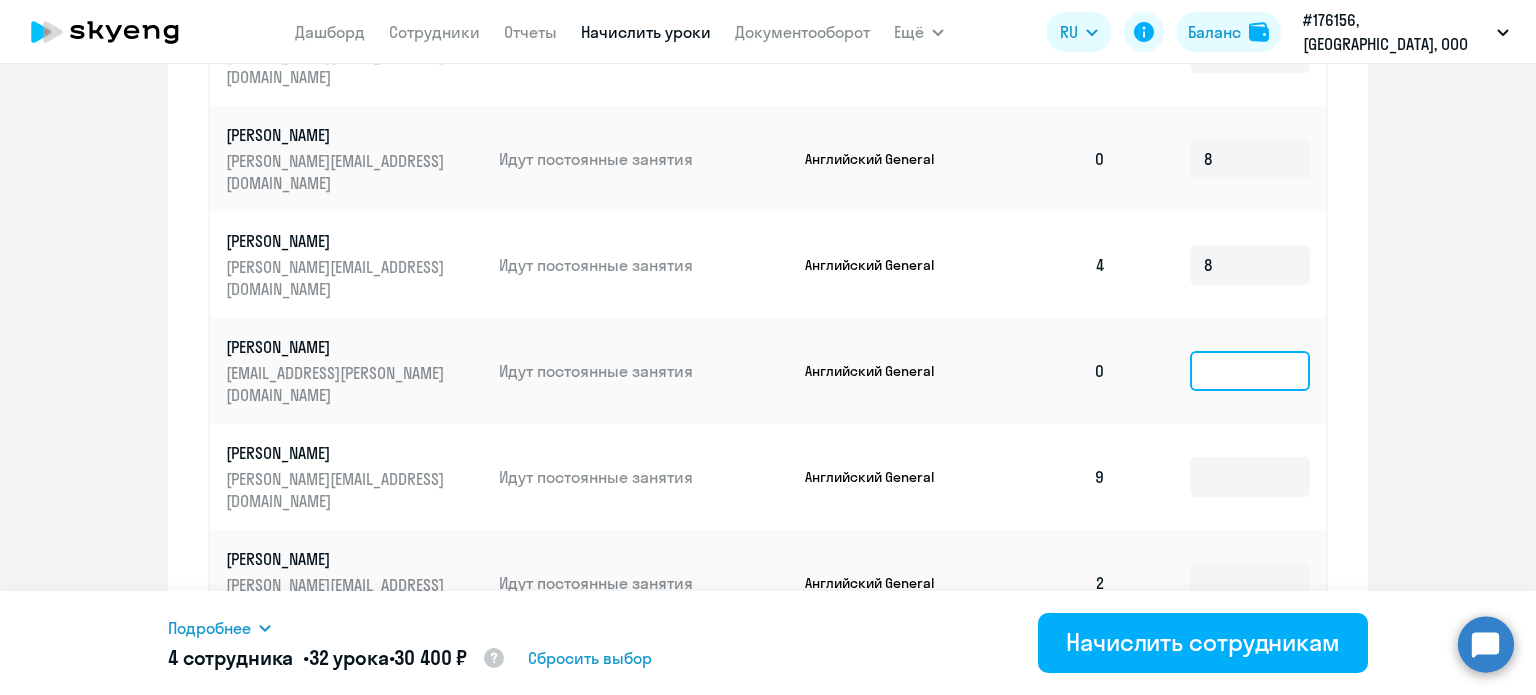 click 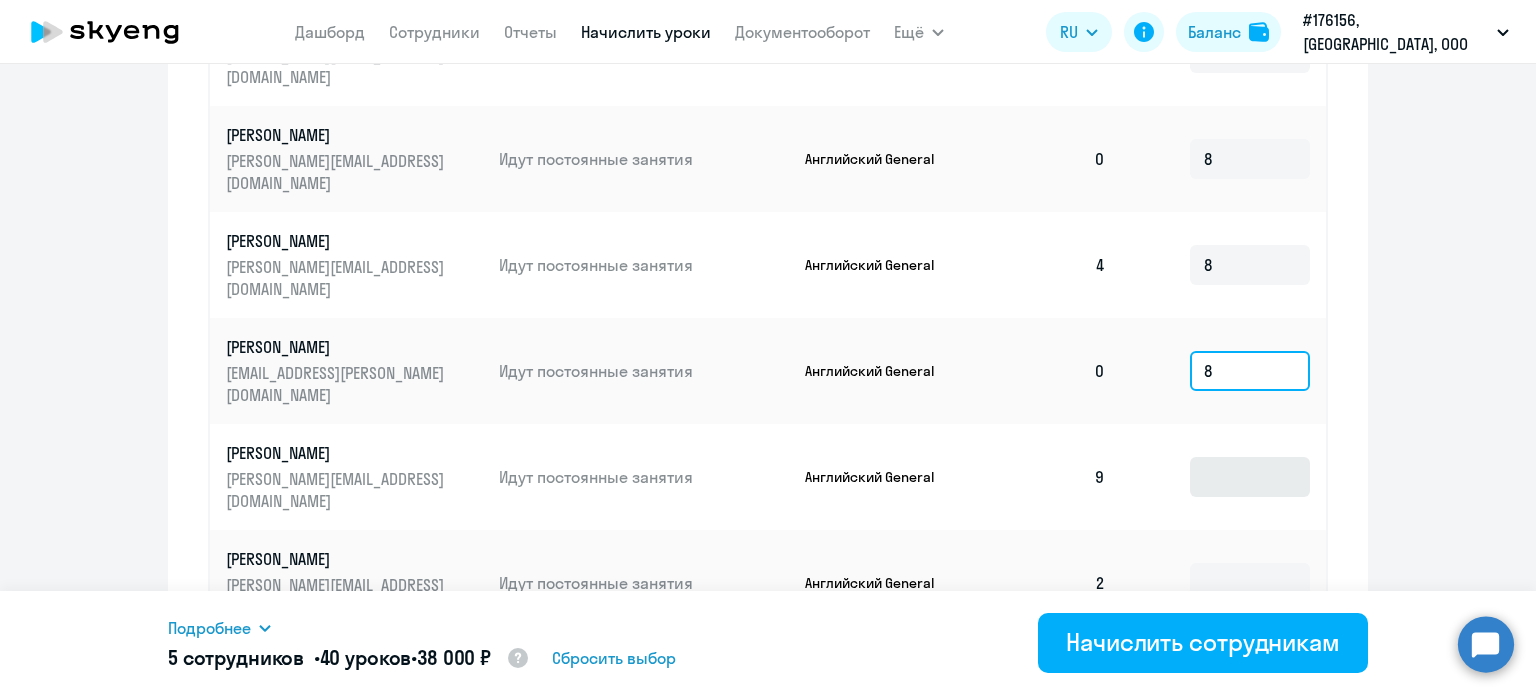 type on "8" 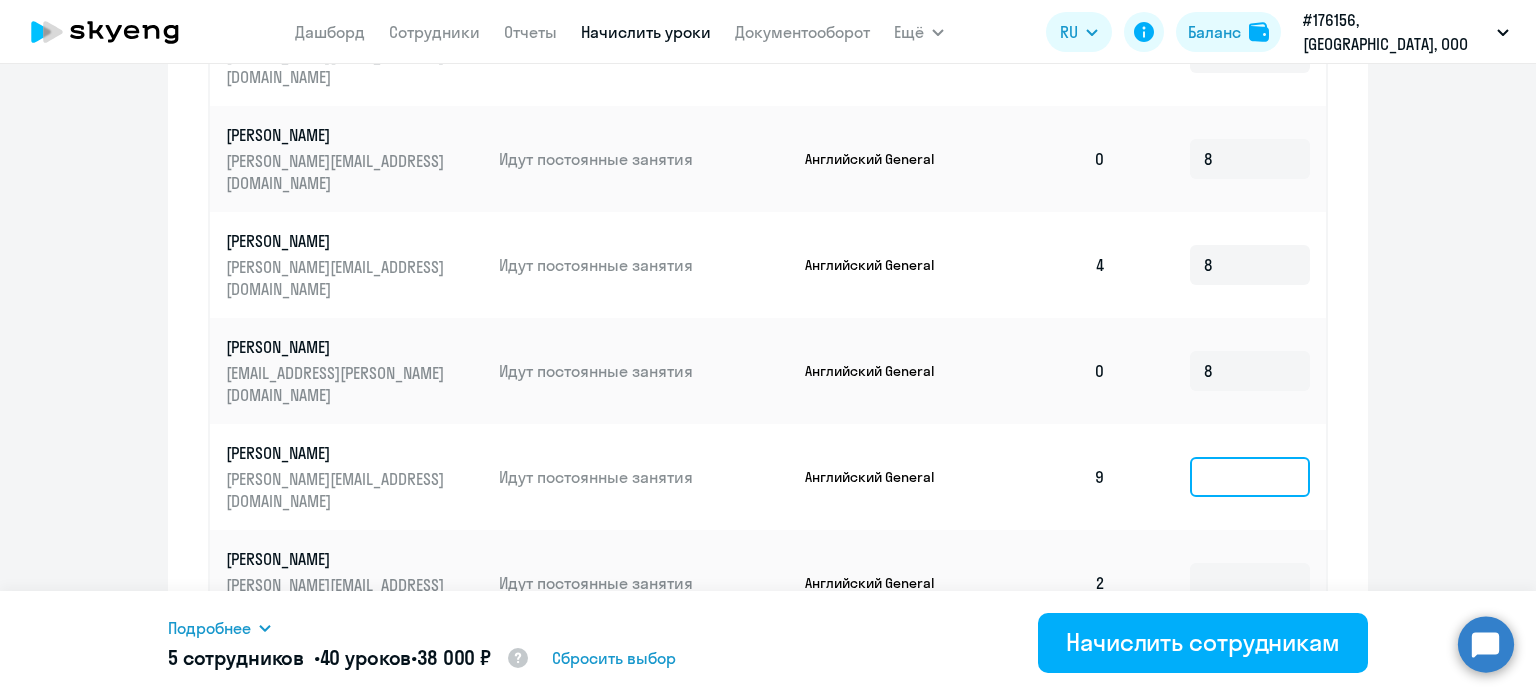 click 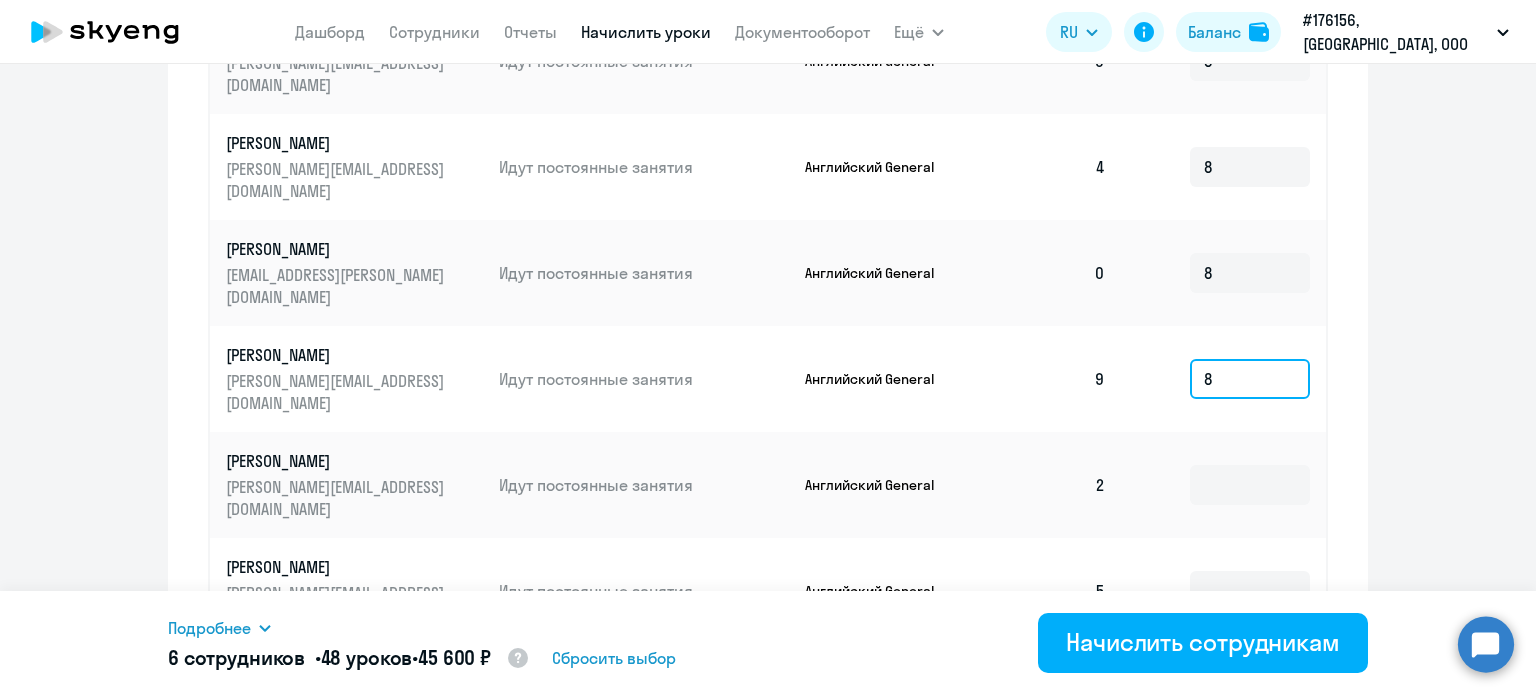 scroll, scrollTop: 1288, scrollLeft: 0, axis: vertical 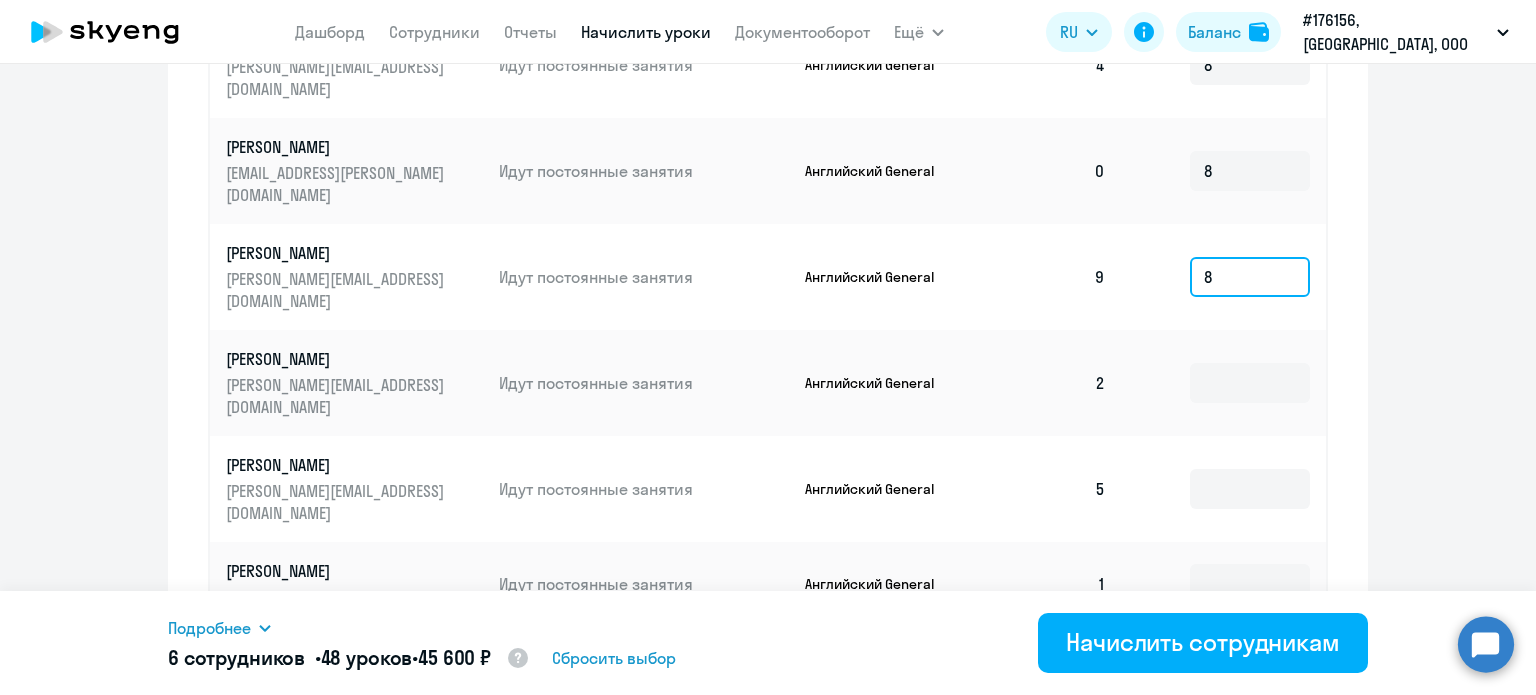 type 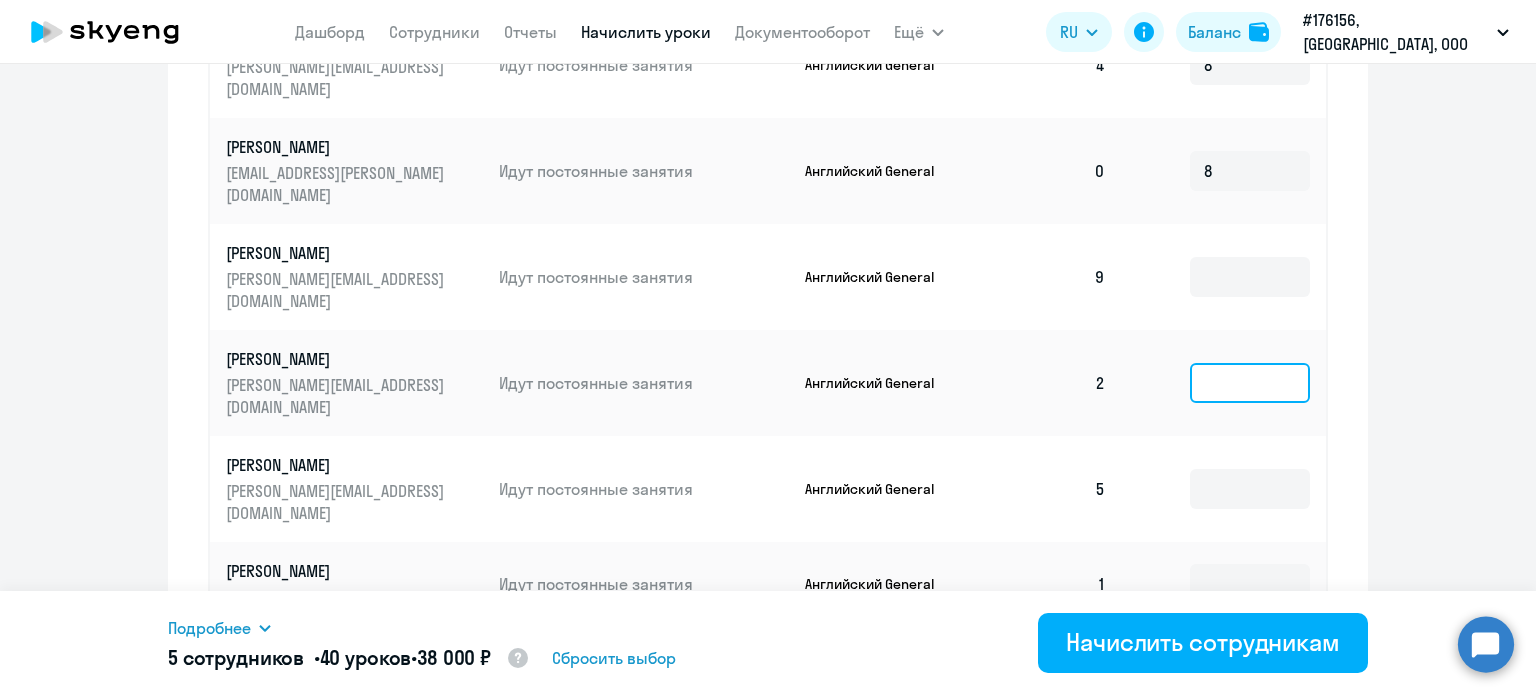 click 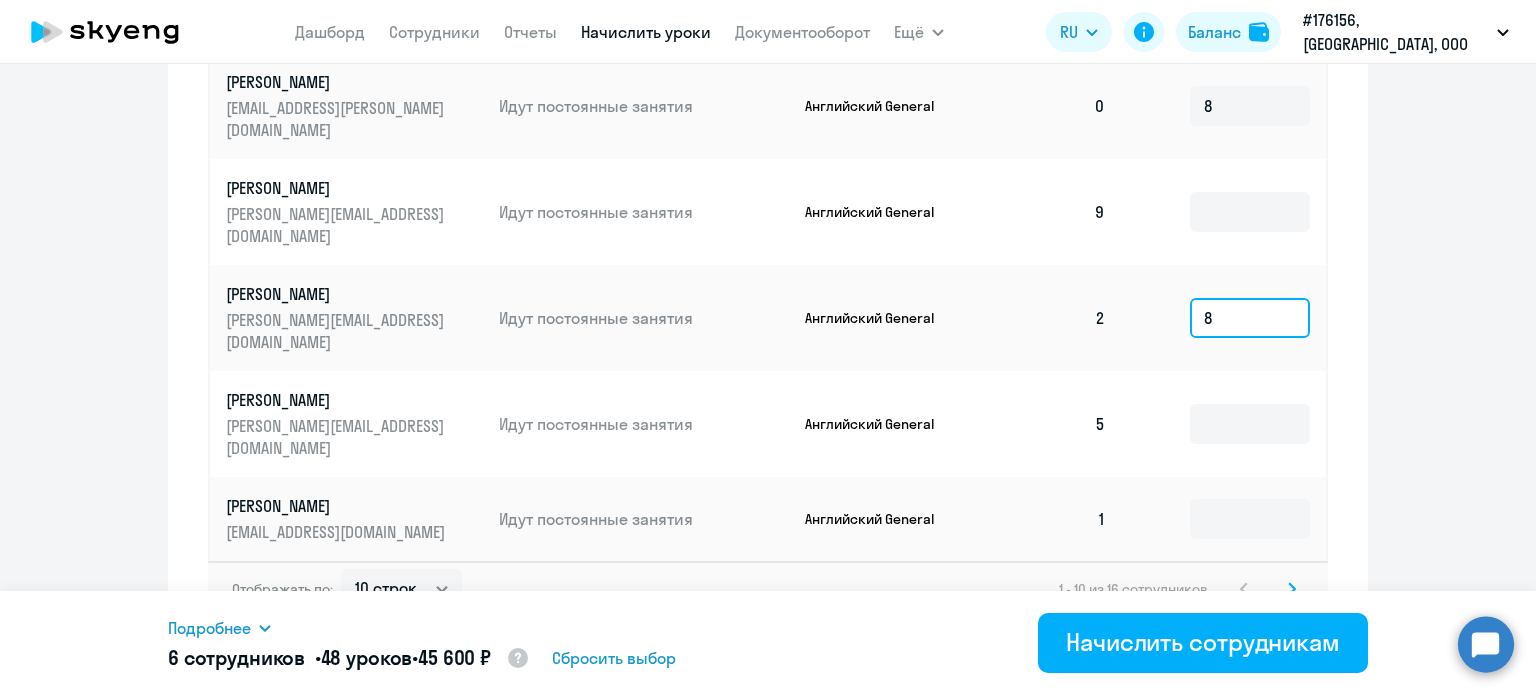 scroll, scrollTop: 1387, scrollLeft: 0, axis: vertical 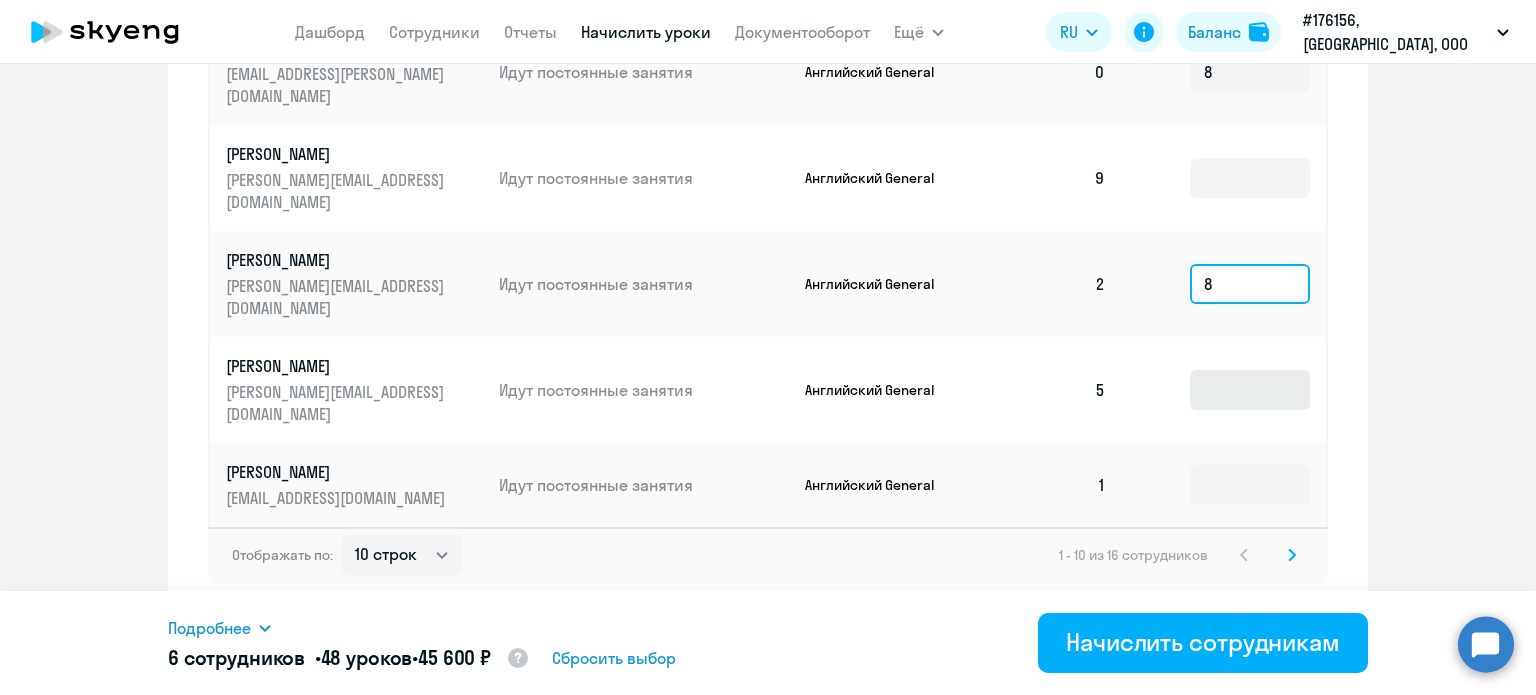 type on "8" 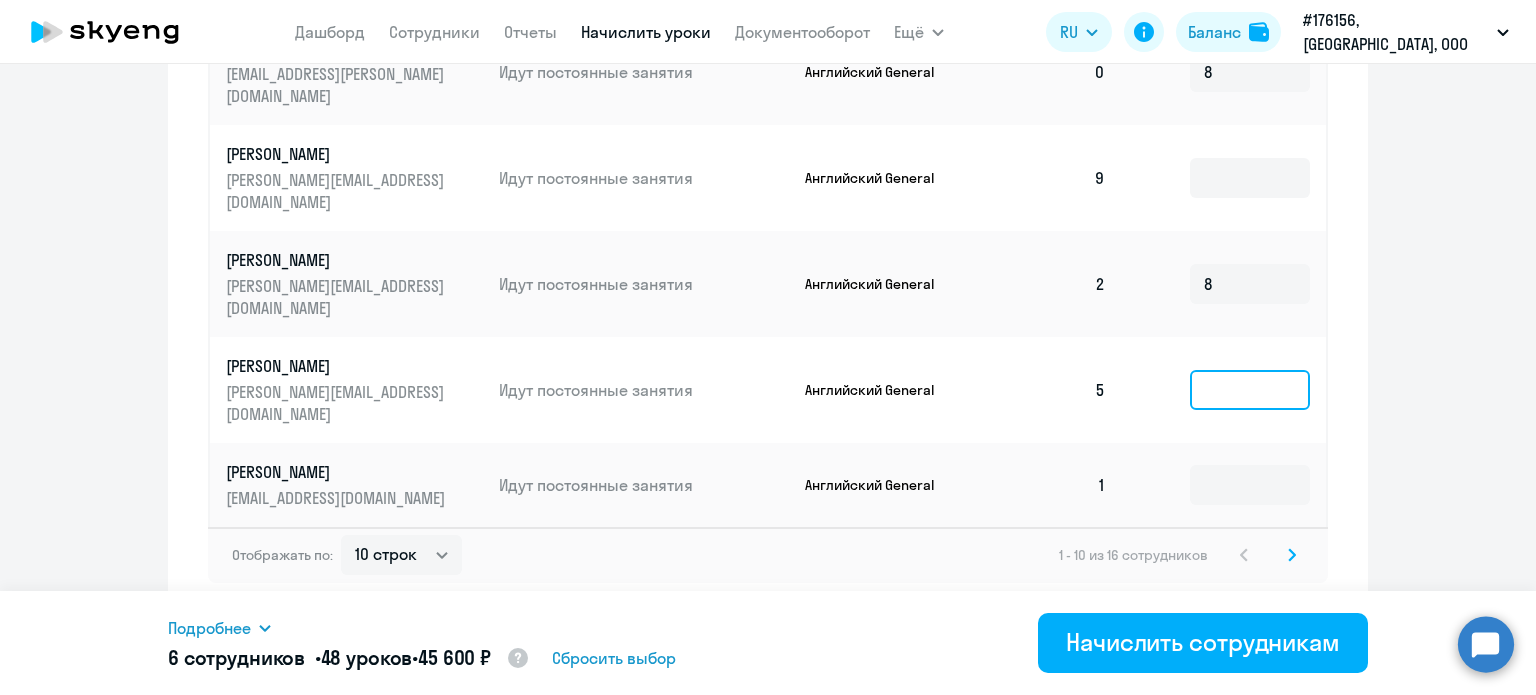 click 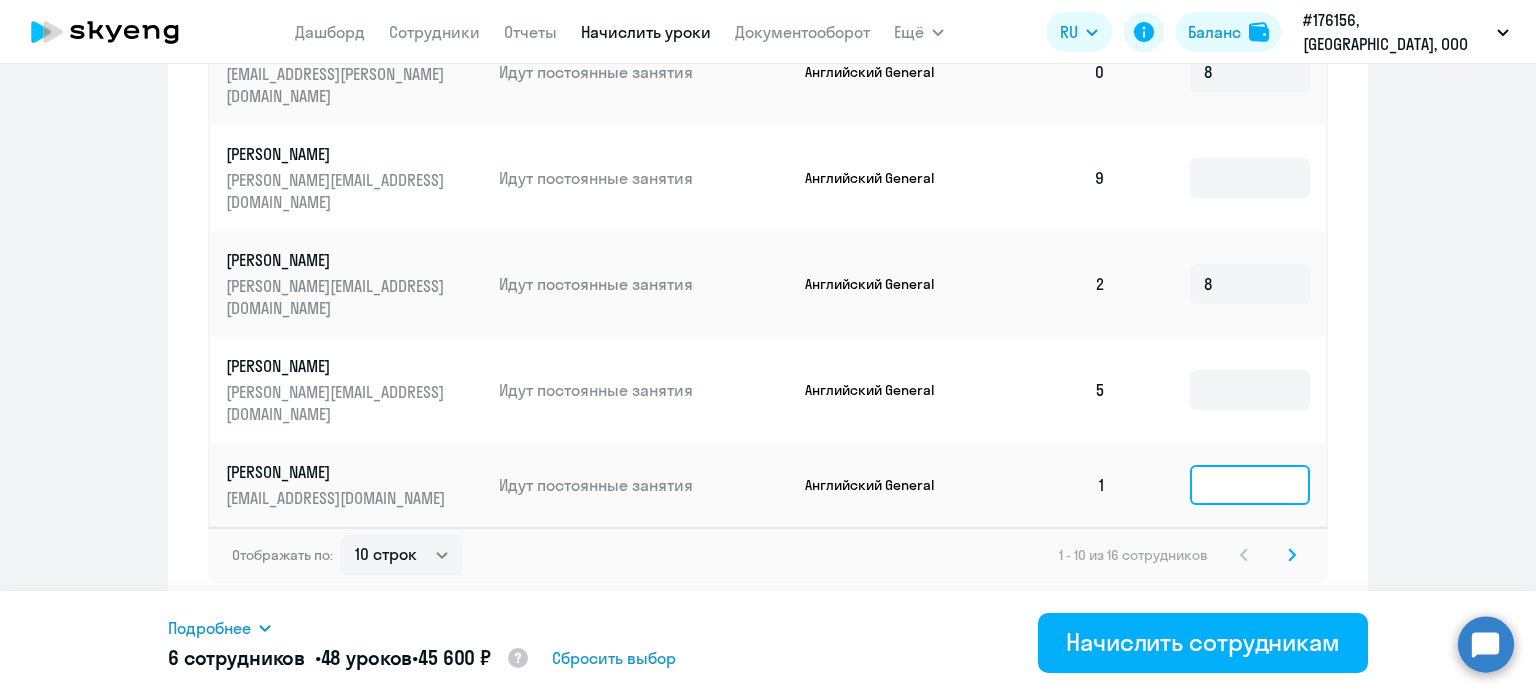 click 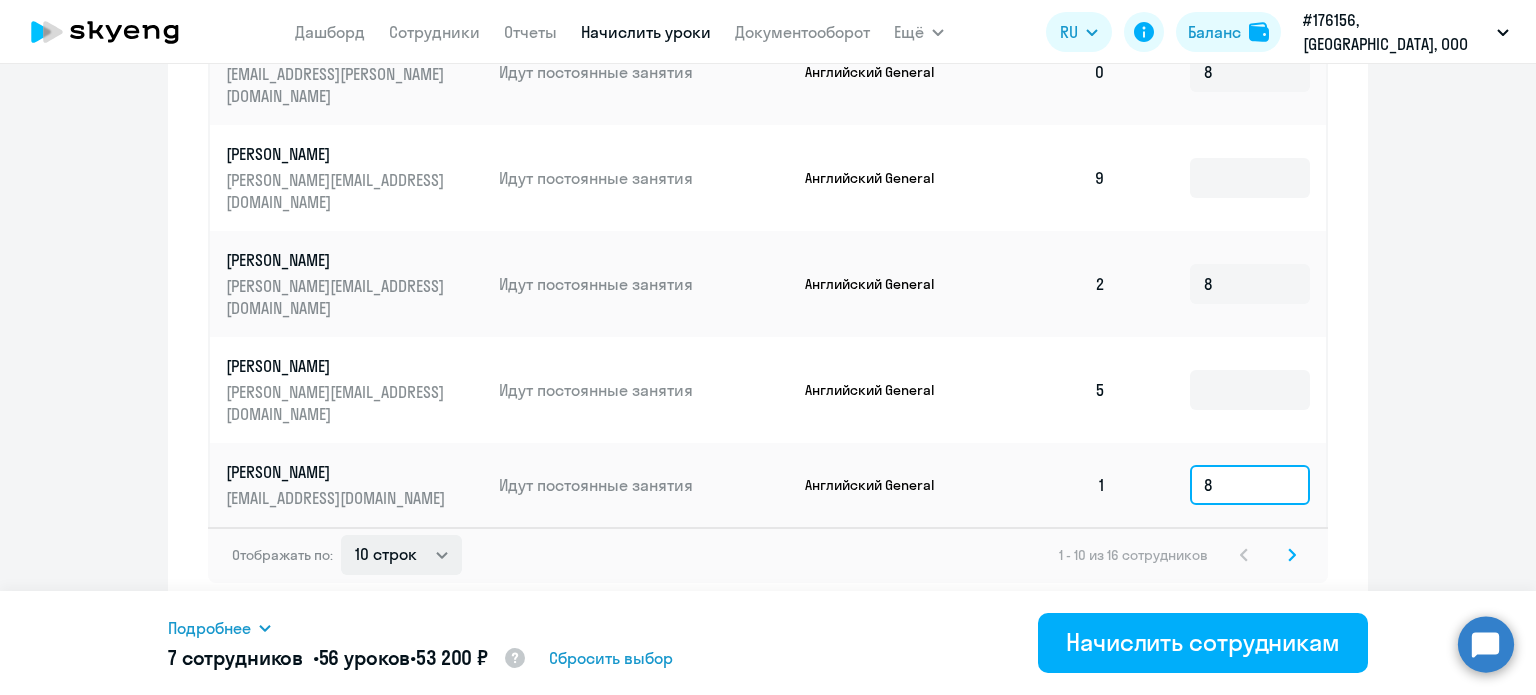 type on "8" 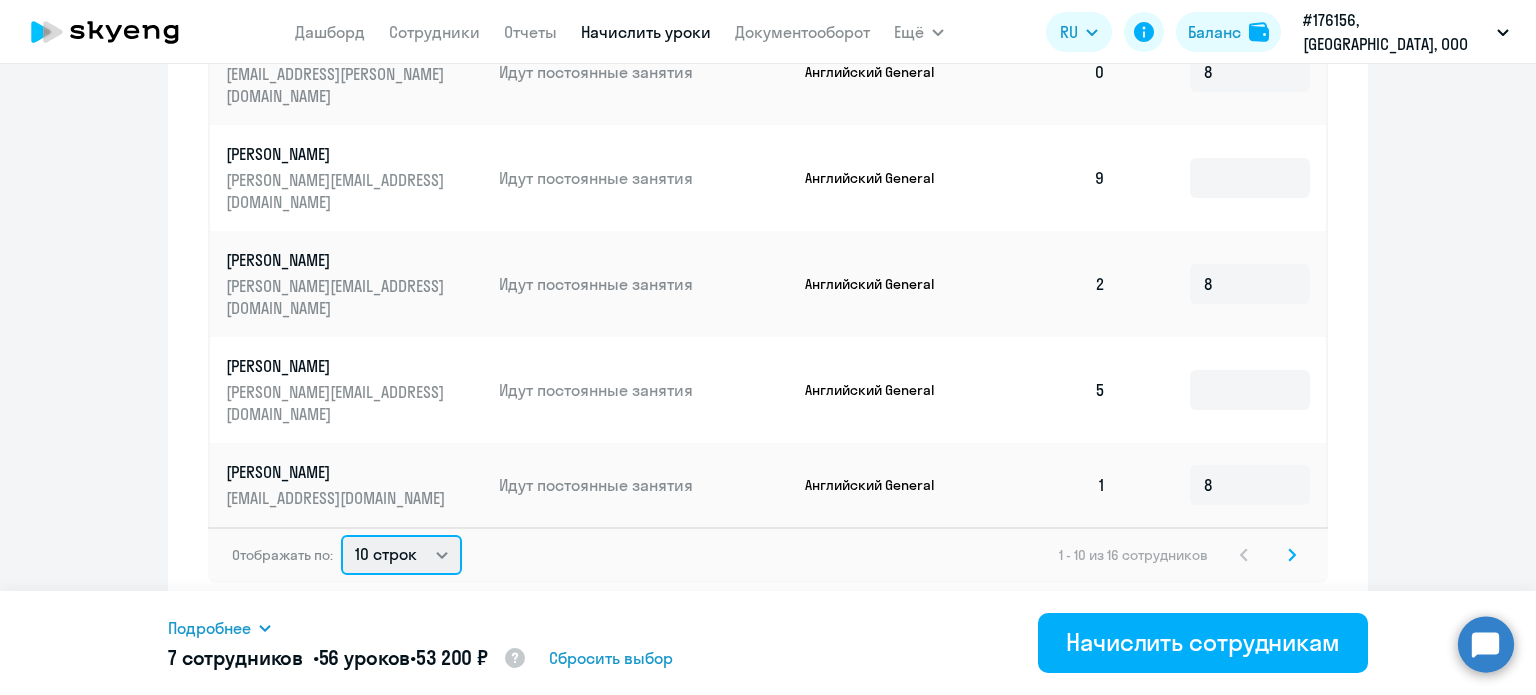 click on "10 строк   30 строк   50 строк" 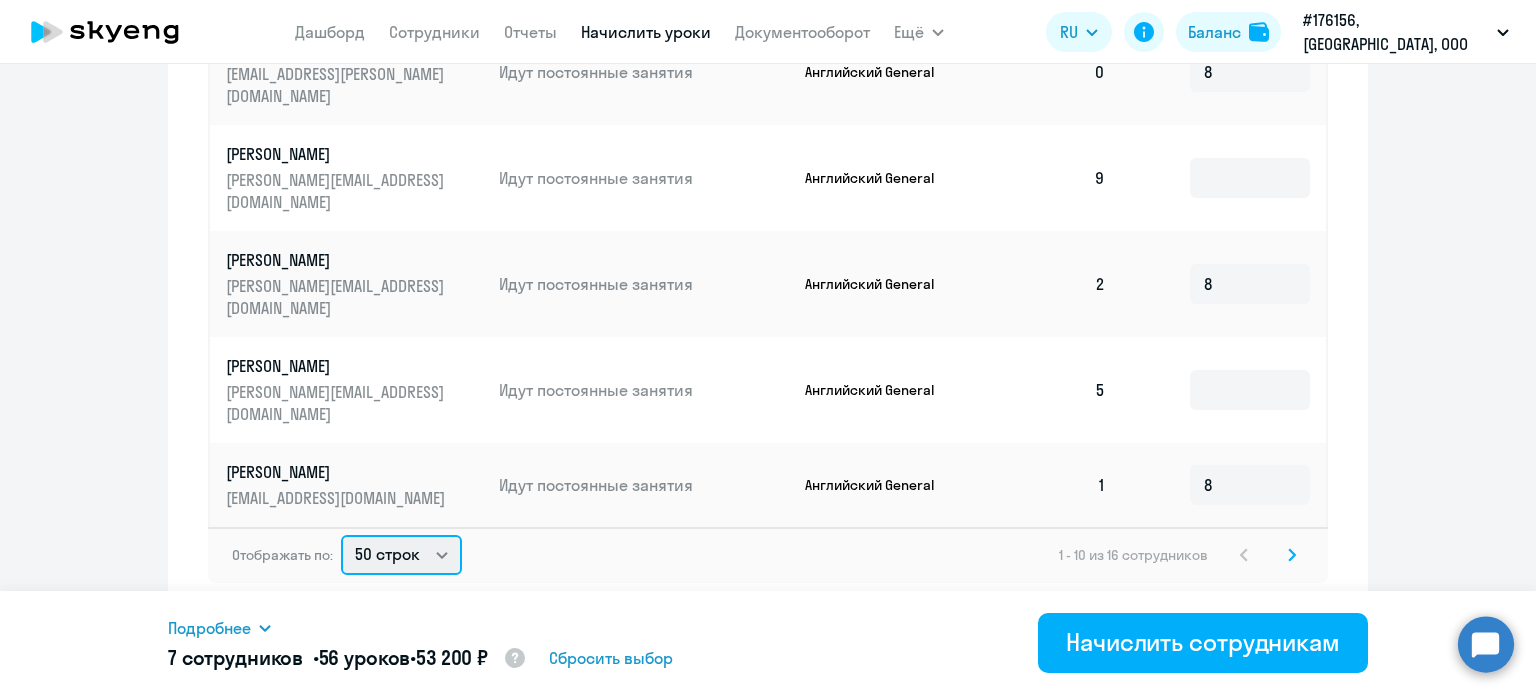 click on "10 строк   30 строк   50 строк" 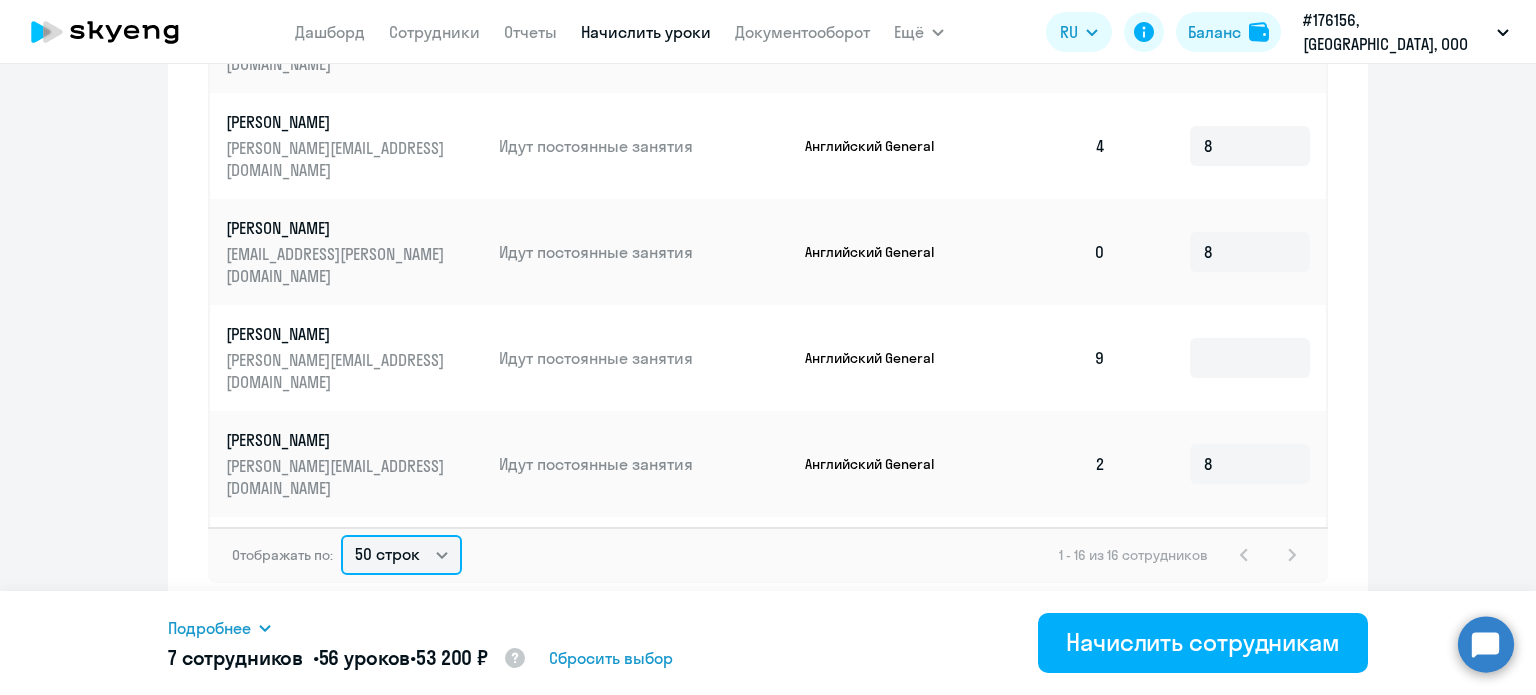 scroll, scrollTop: 100, scrollLeft: 0, axis: vertical 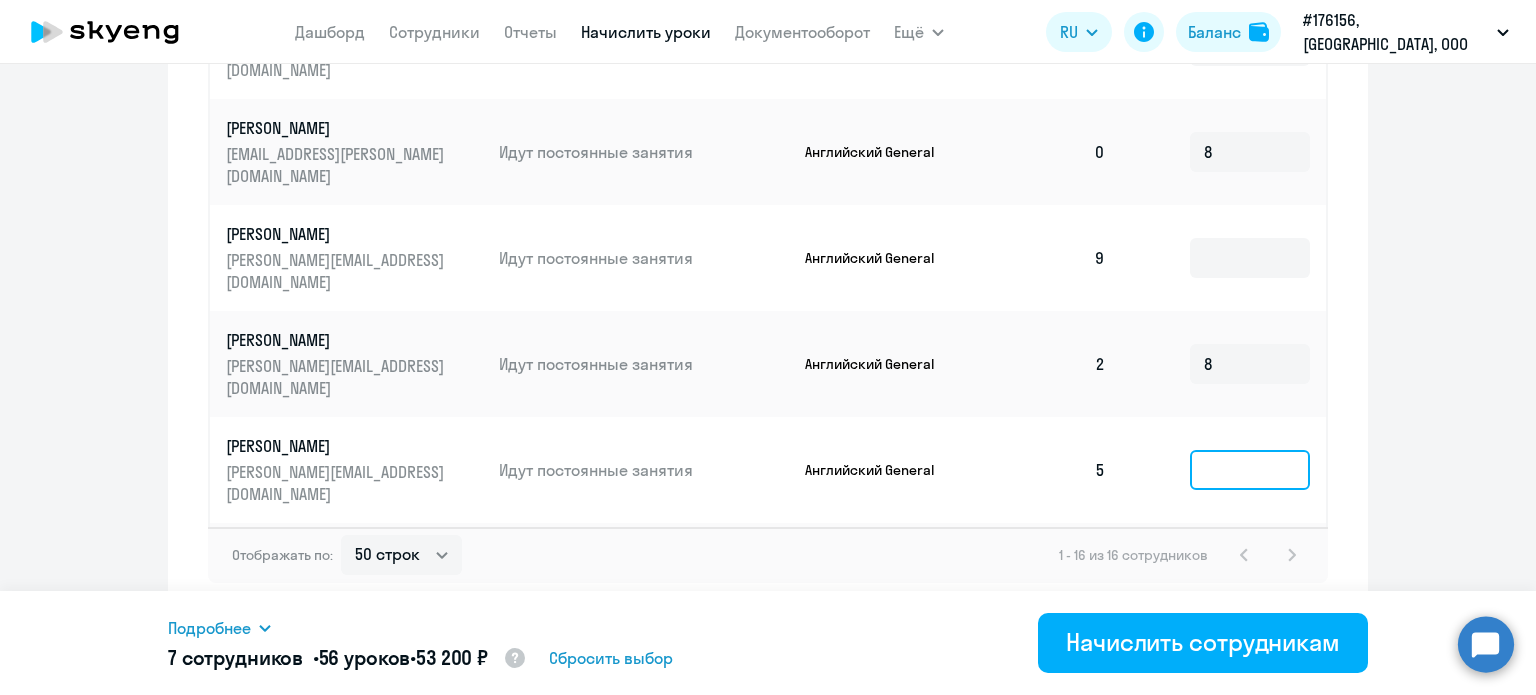 click 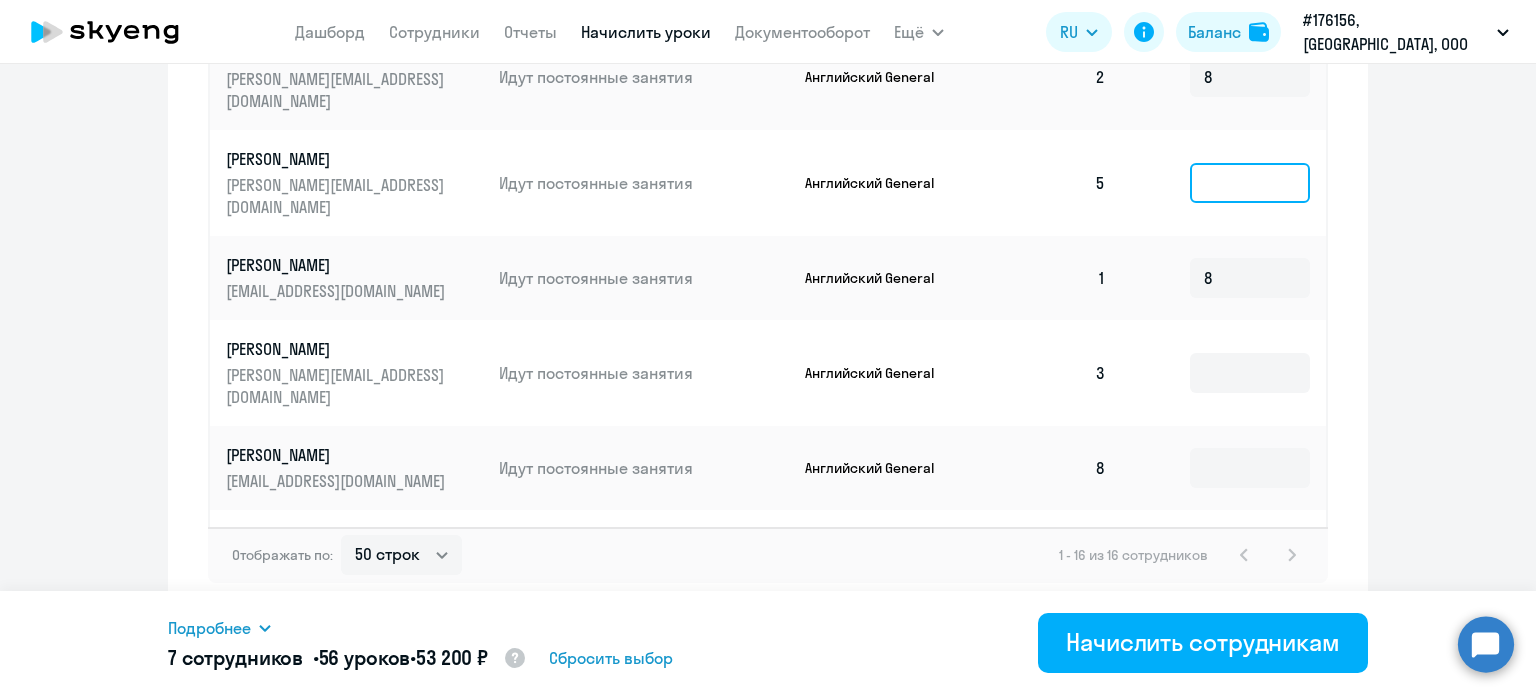 scroll, scrollTop: 400, scrollLeft: 0, axis: vertical 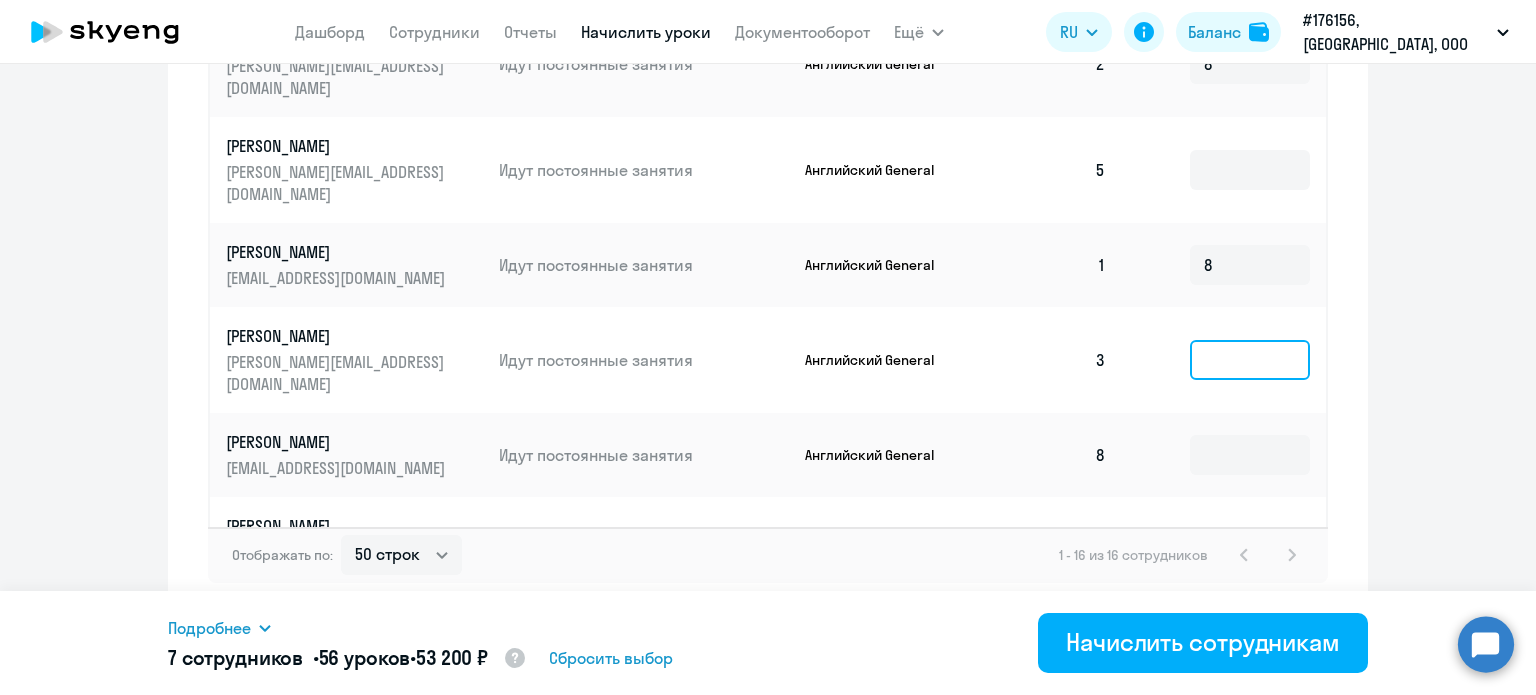 click 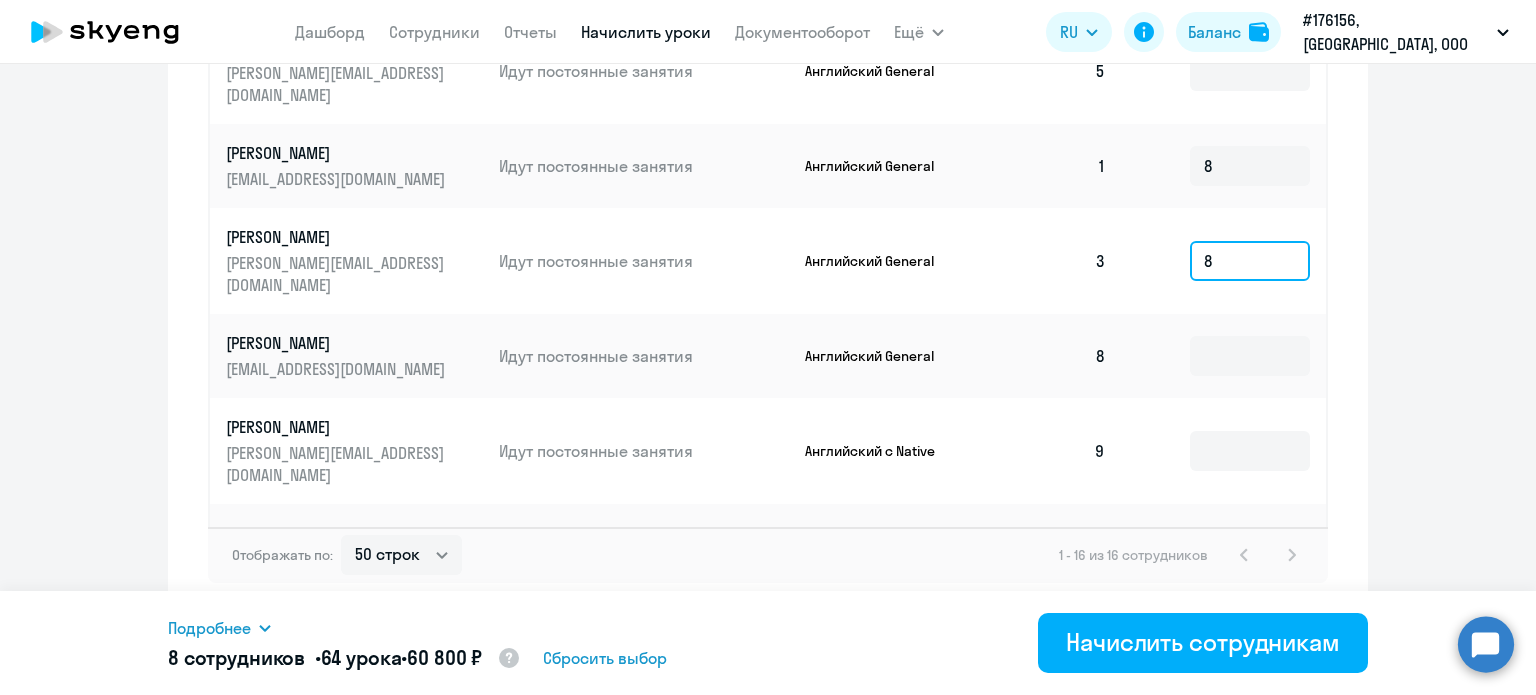 scroll, scrollTop: 500, scrollLeft: 0, axis: vertical 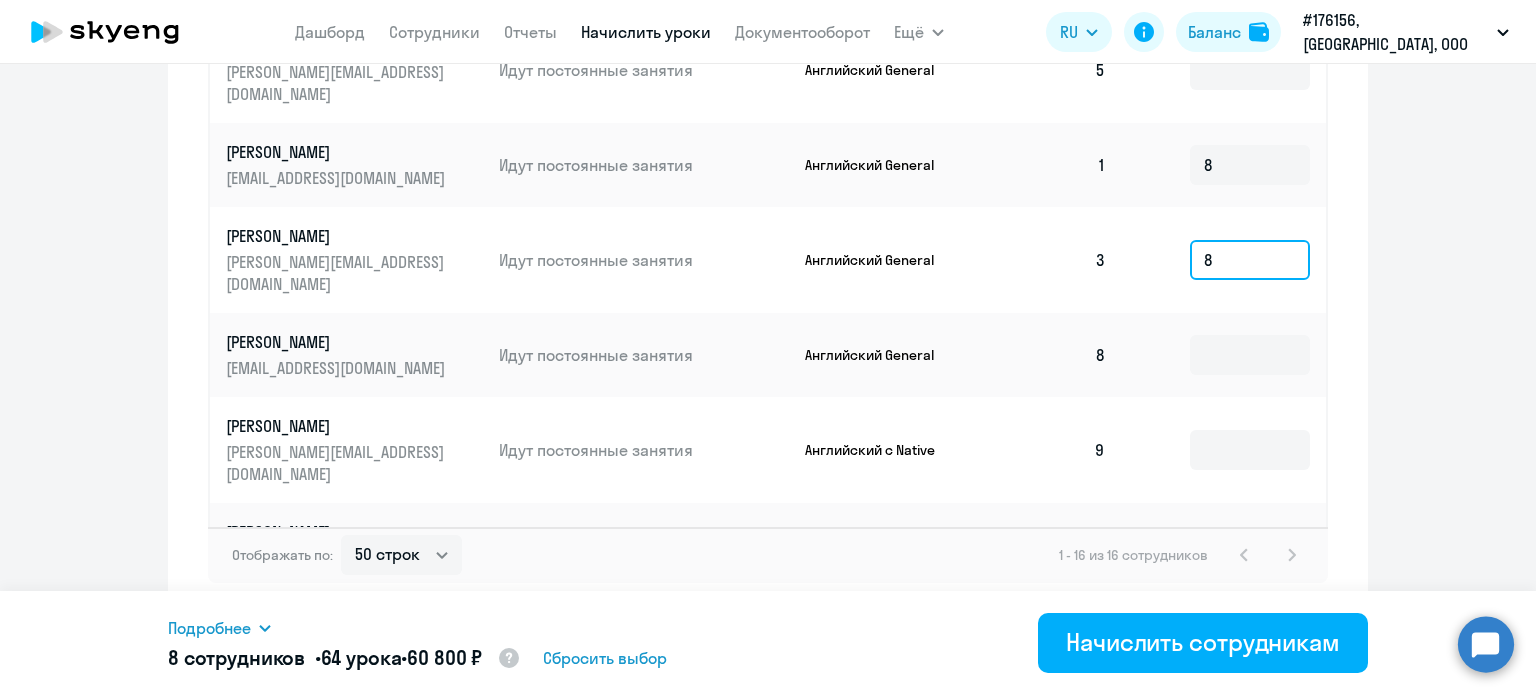 type on "8" 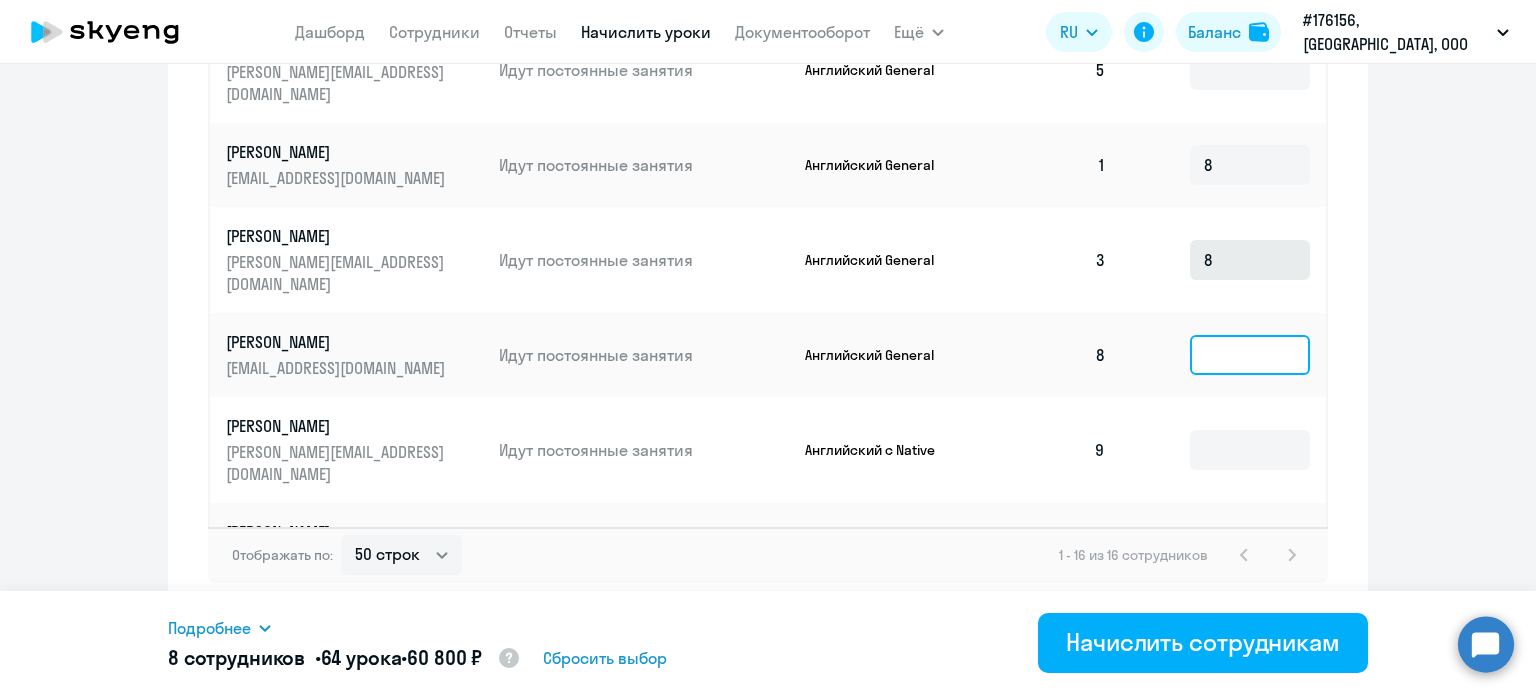 click 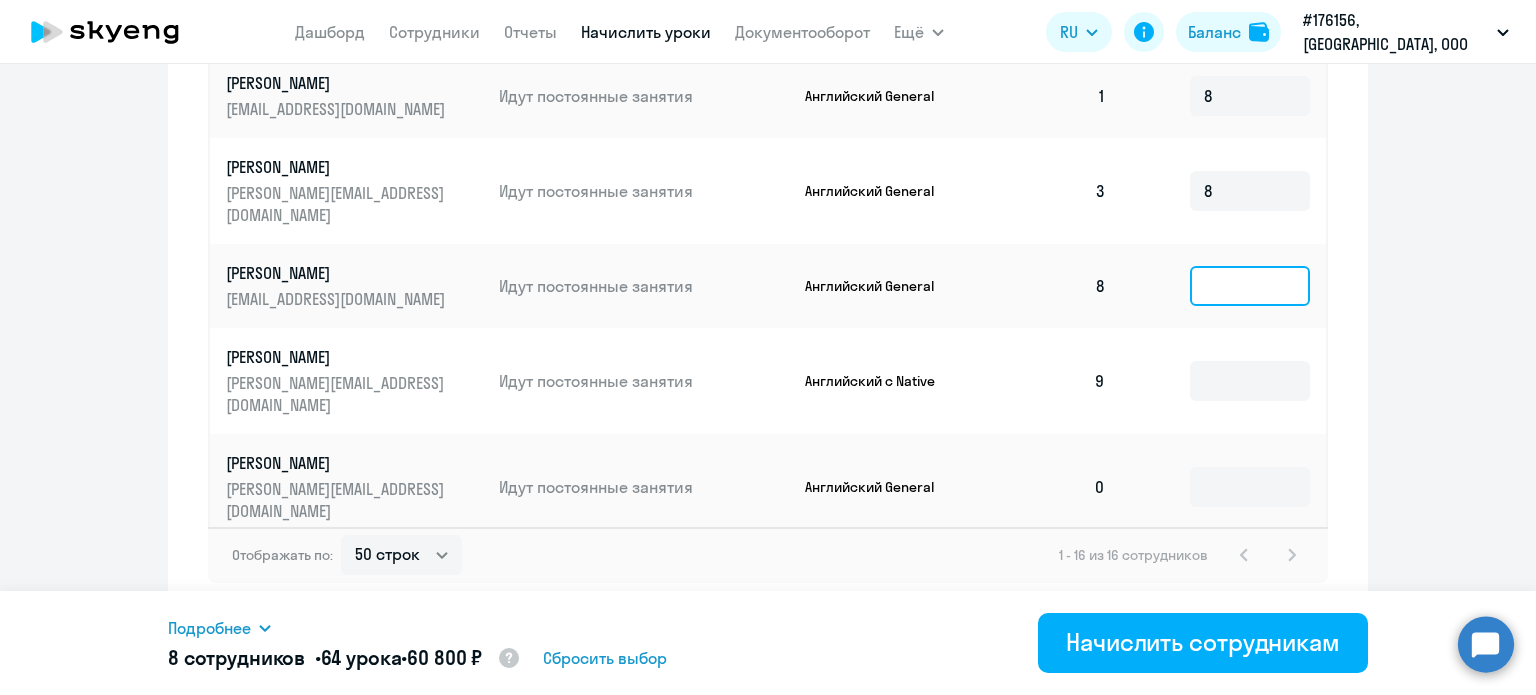 scroll, scrollTop: 600, scrollLeft: 0, axis: vertical 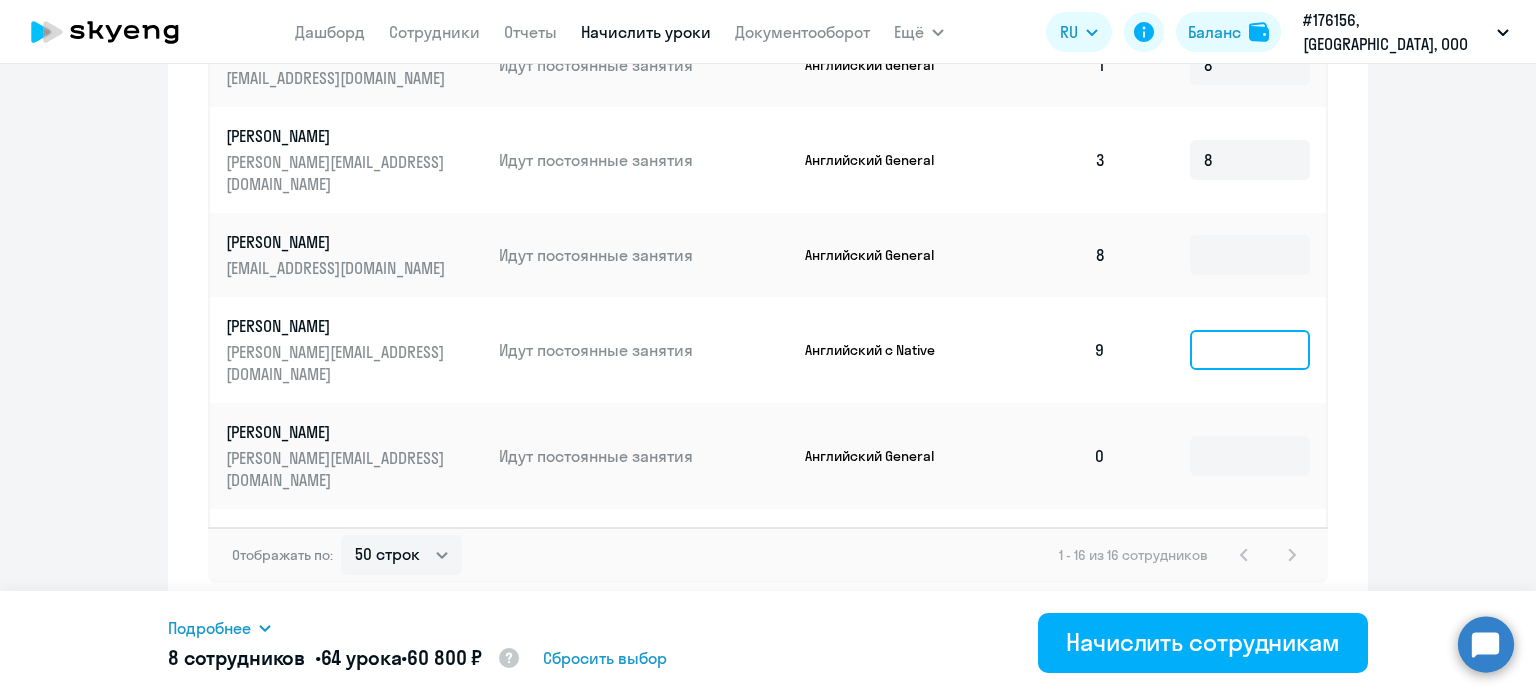 click 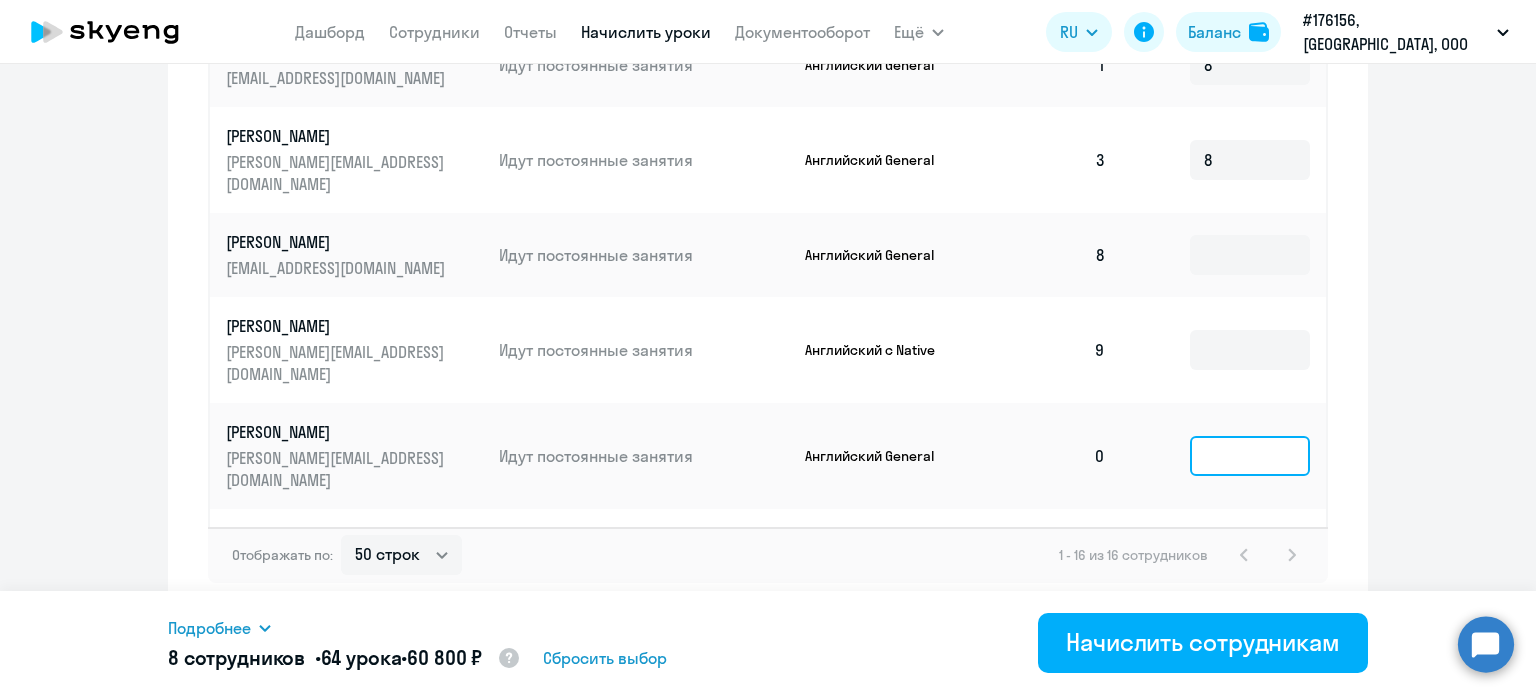 click 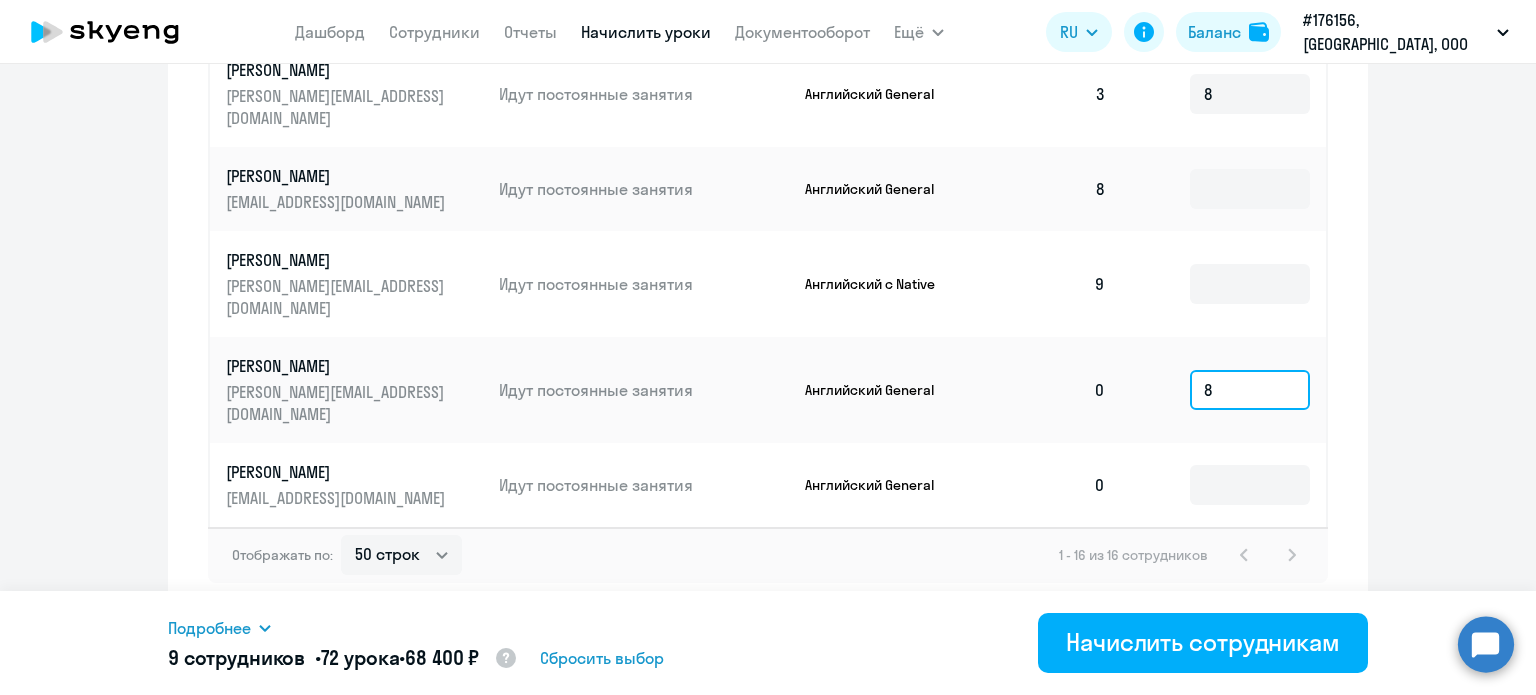 scroll, scrollTop: 700, scrollLeft: 0, axis: vertical 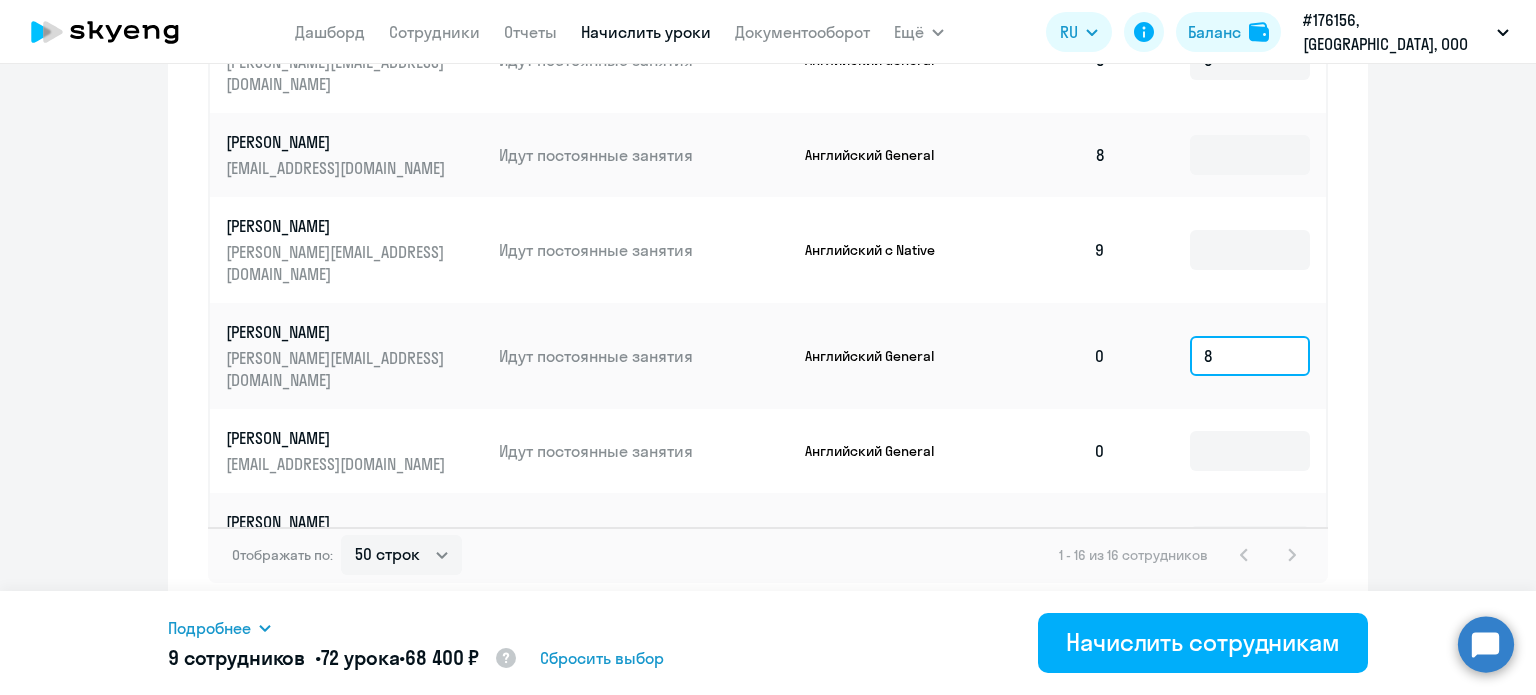 type on "8" 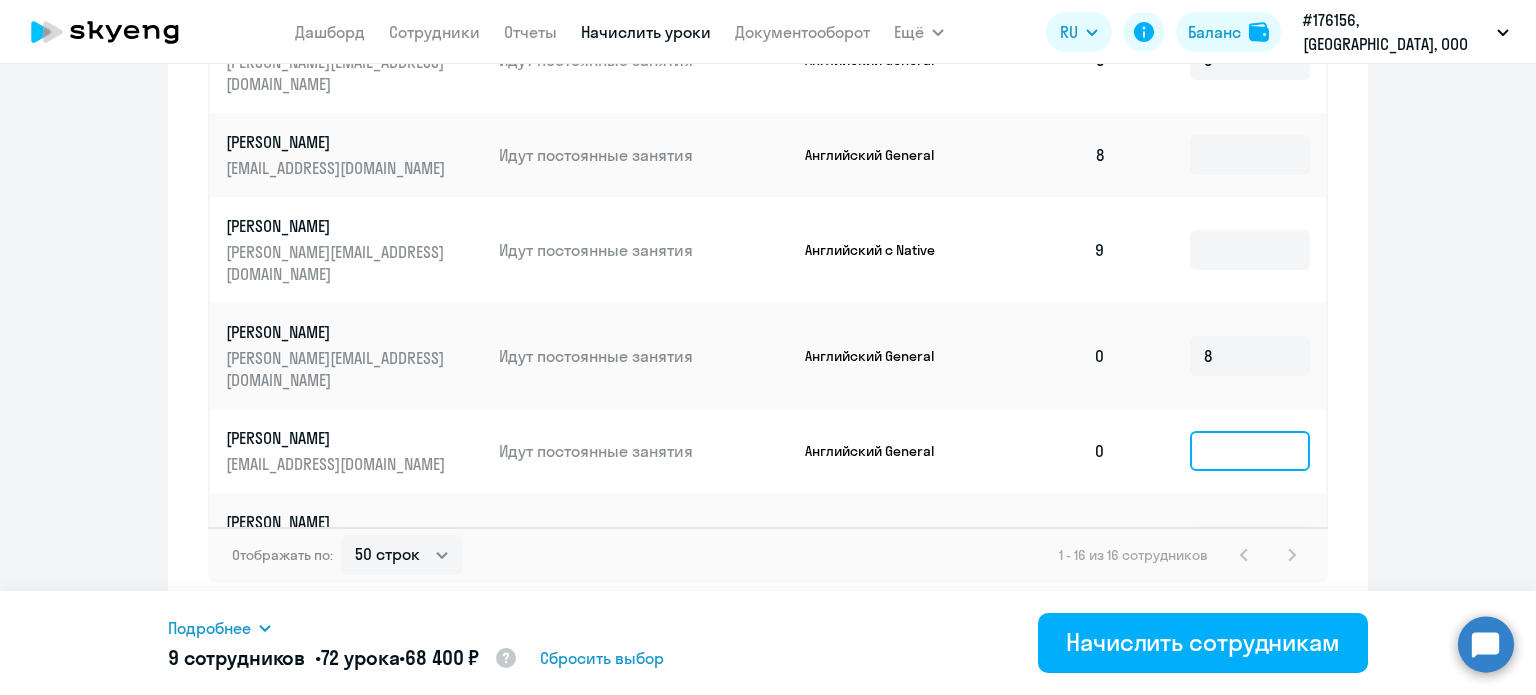 click 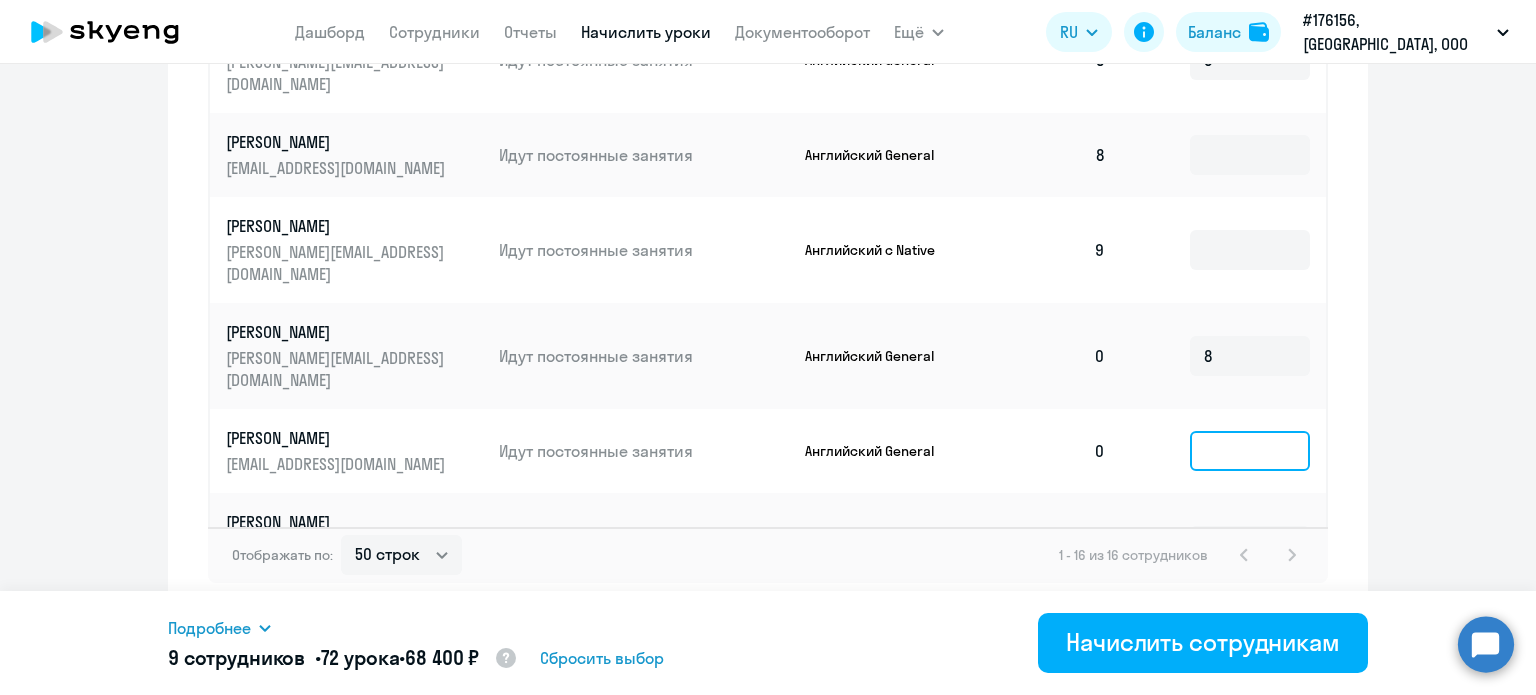 type on "8" 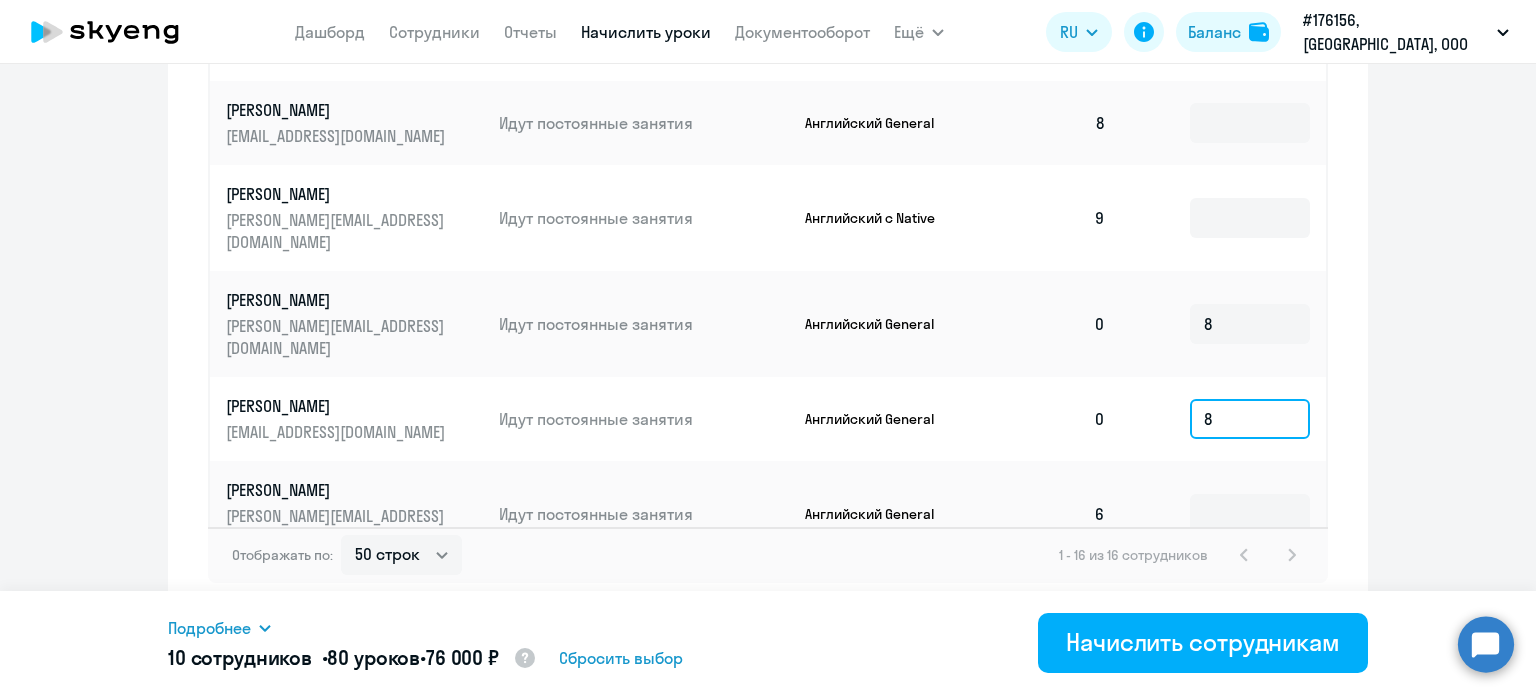 scroll, scrollTop: 749, scrollLeft: 0, axis: vertical 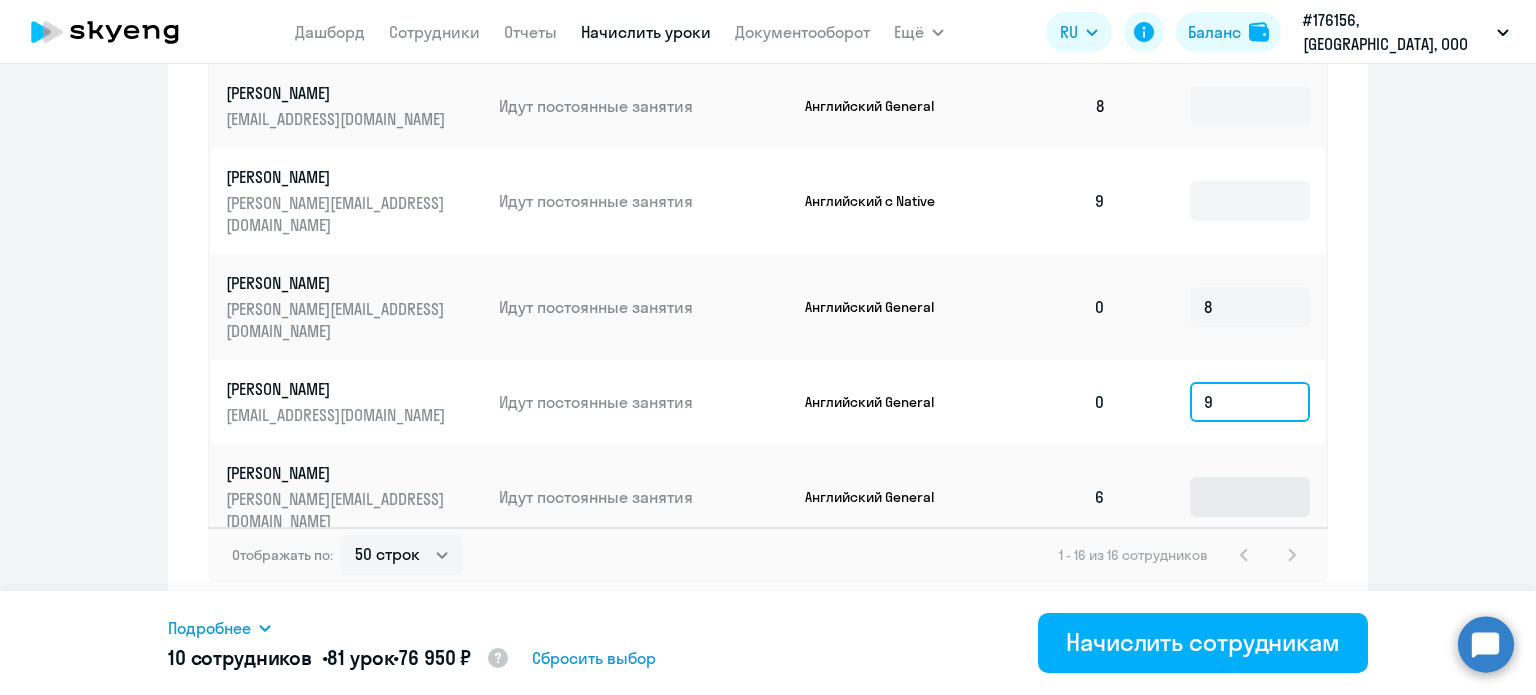 type on "9" 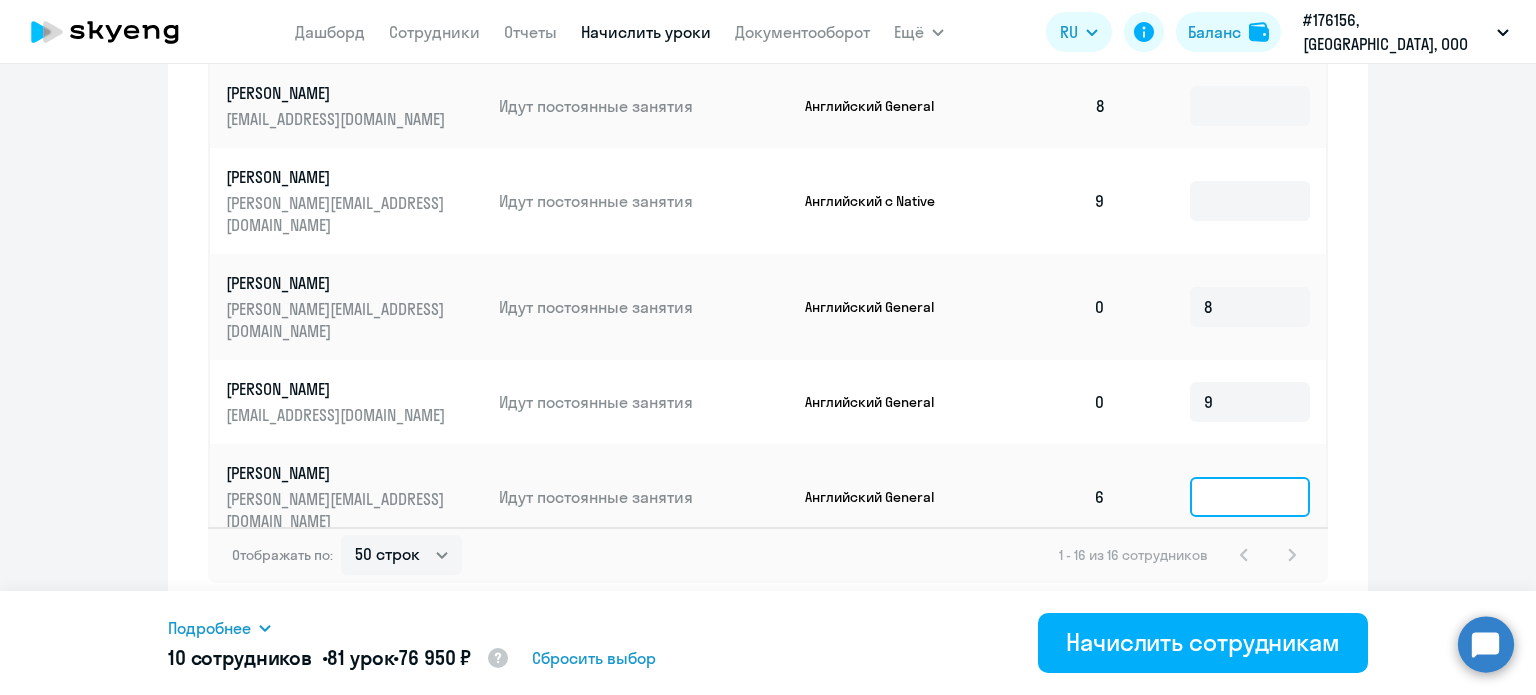 click 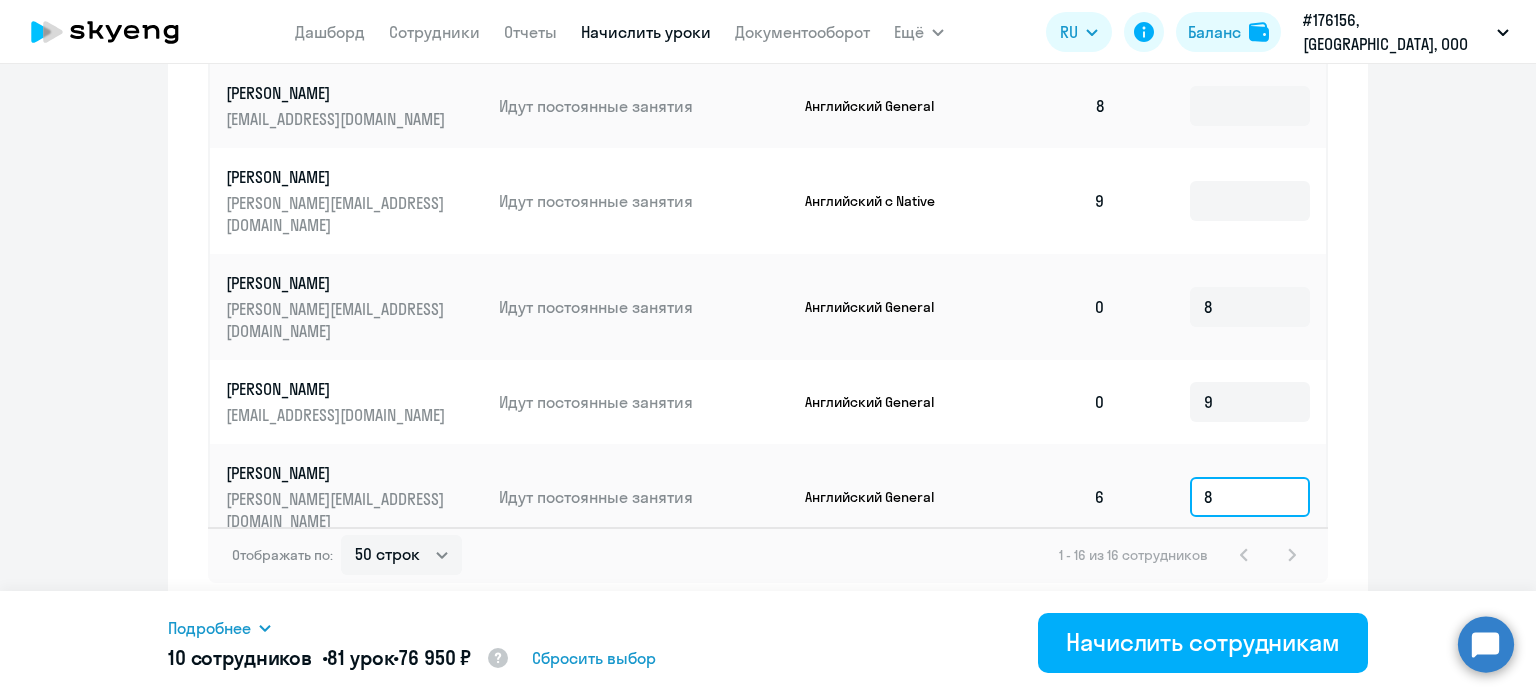 click on "8" 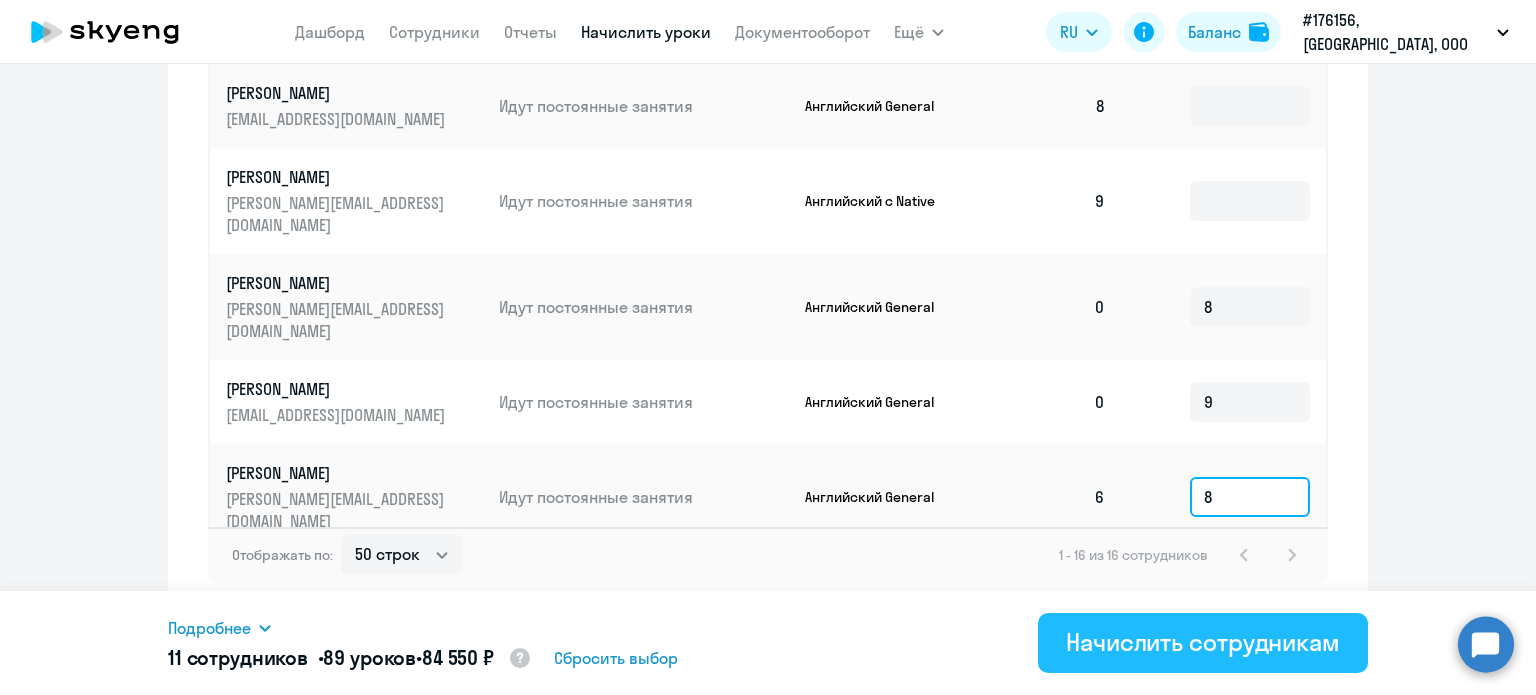 type on "8" 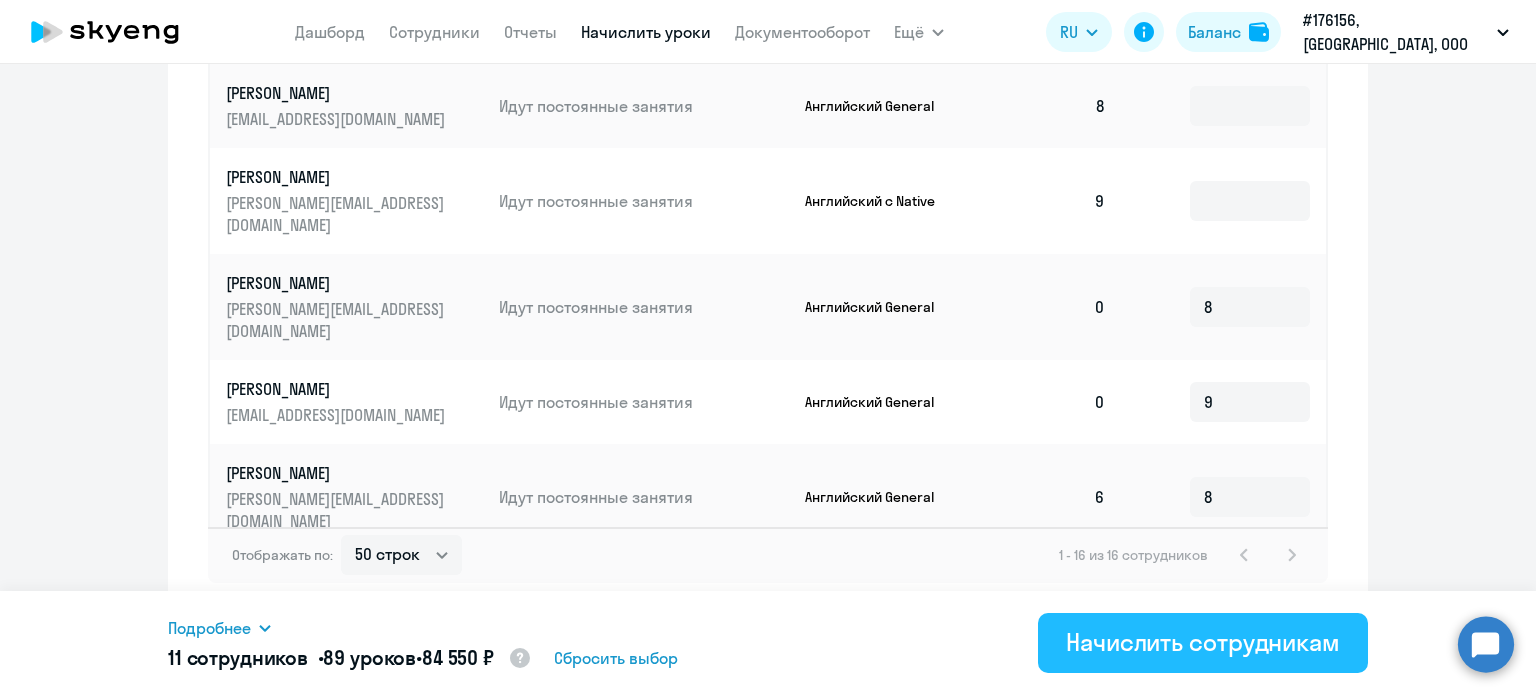 click on "Начислить сотрудникам" at bounding box center (1203, 642) 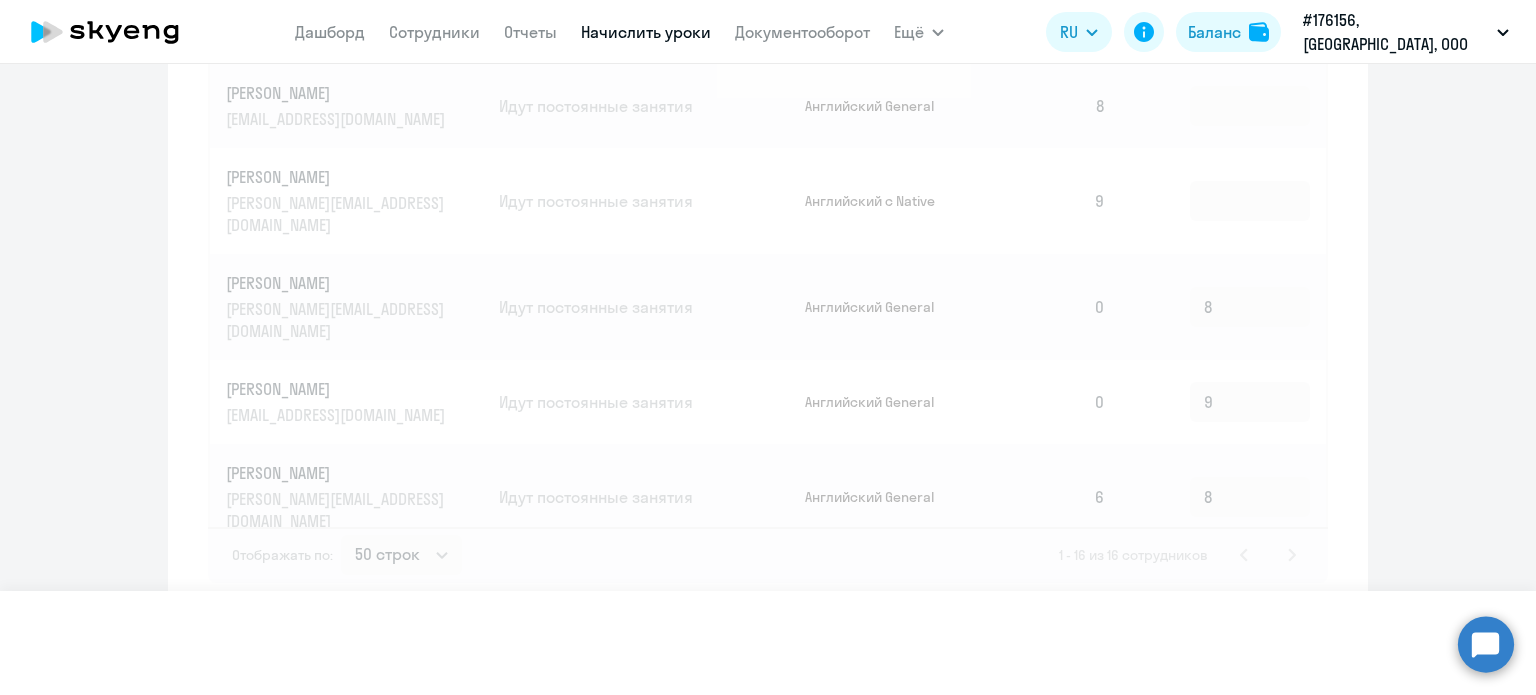 type 